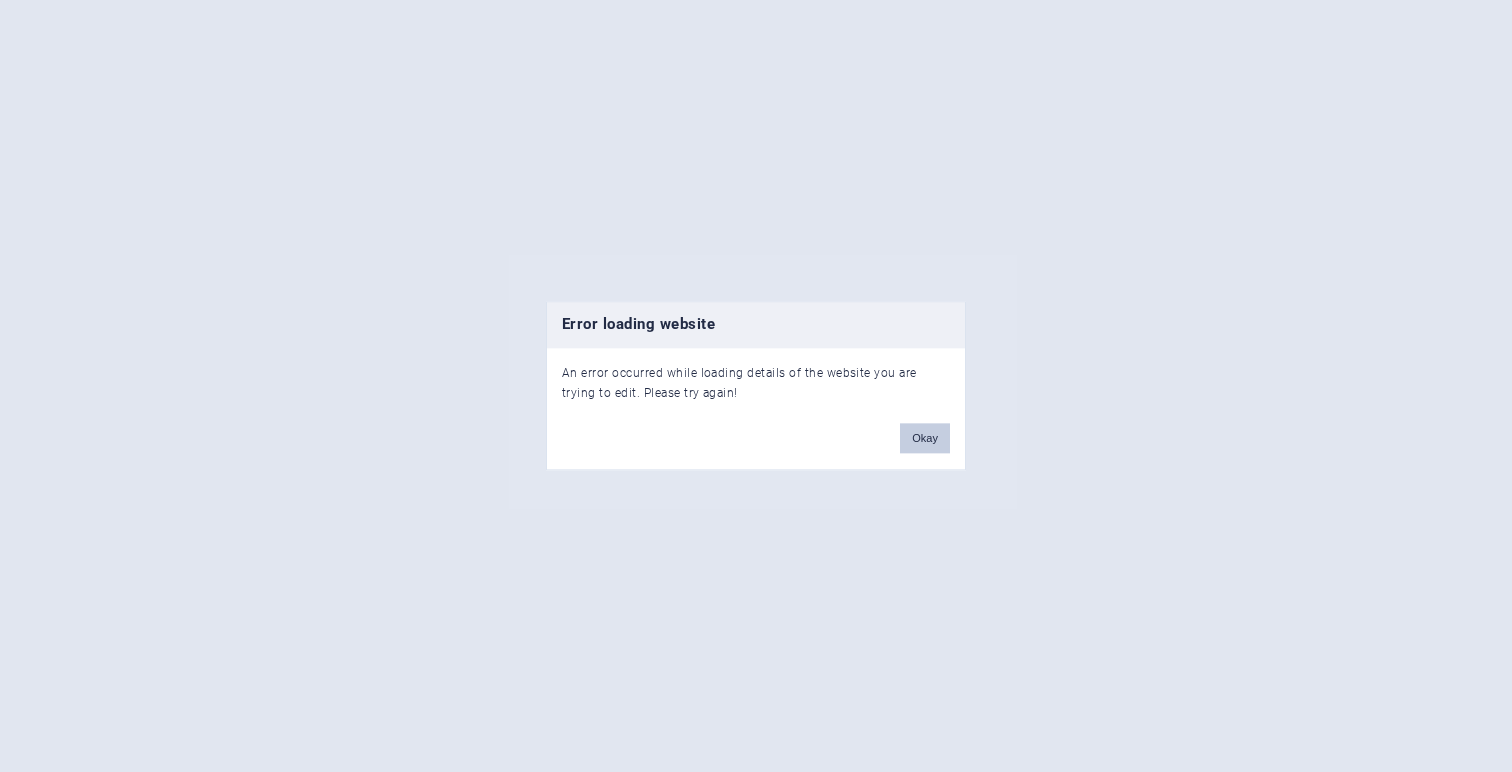 scroll, scrollTop: 0, scrollLeft: 0, axis: both 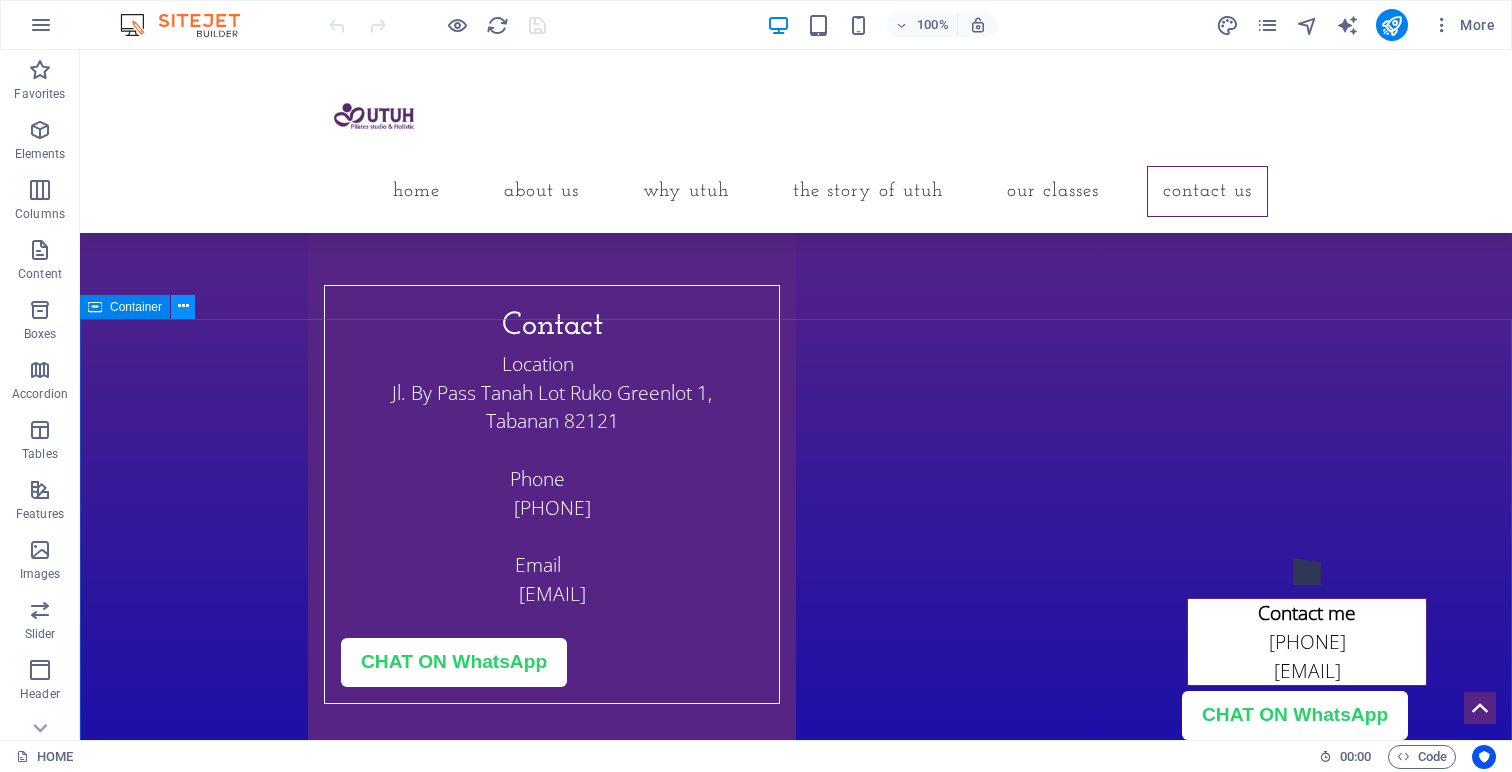 click at bounding box center [183, 306] 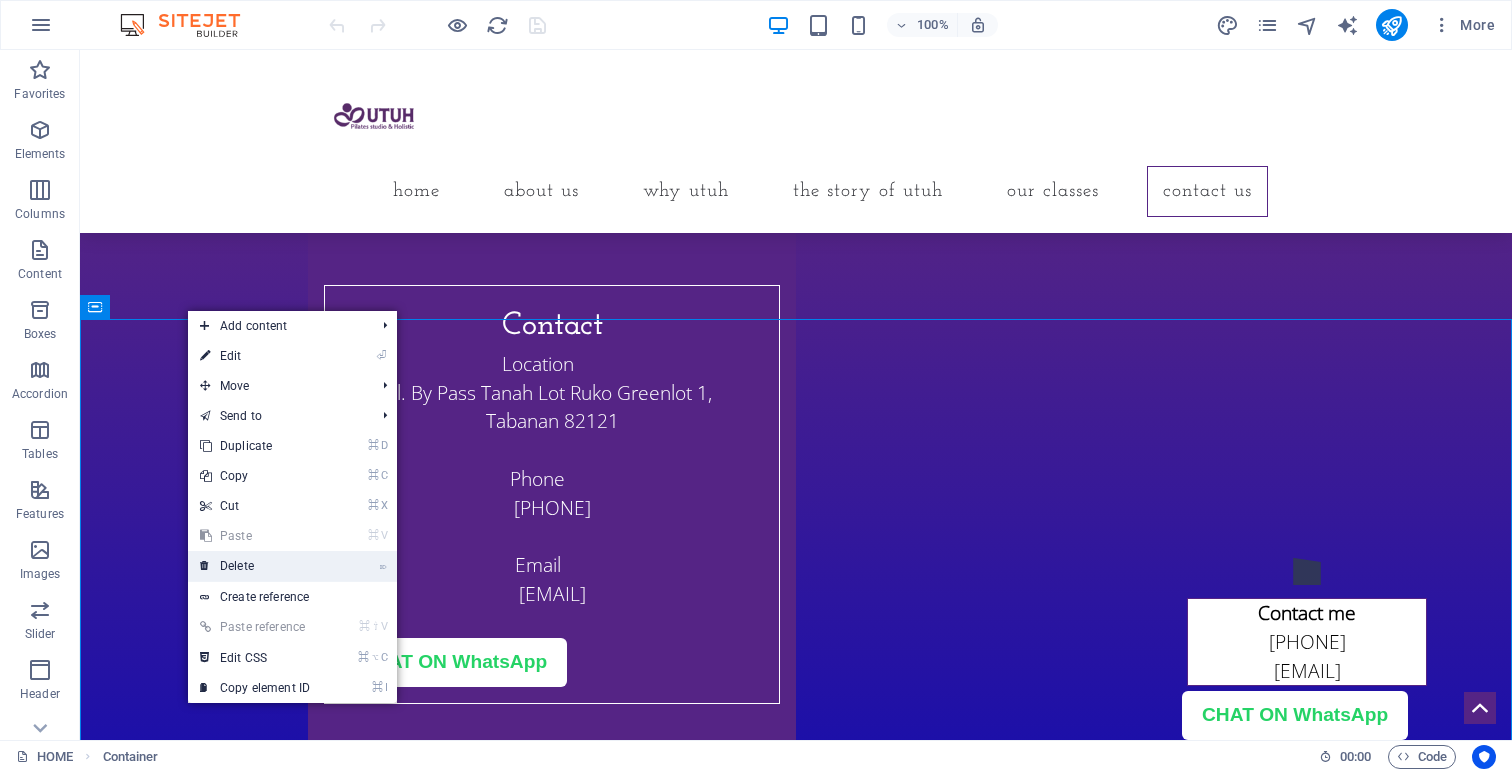 click at bounding box center [205, 566] 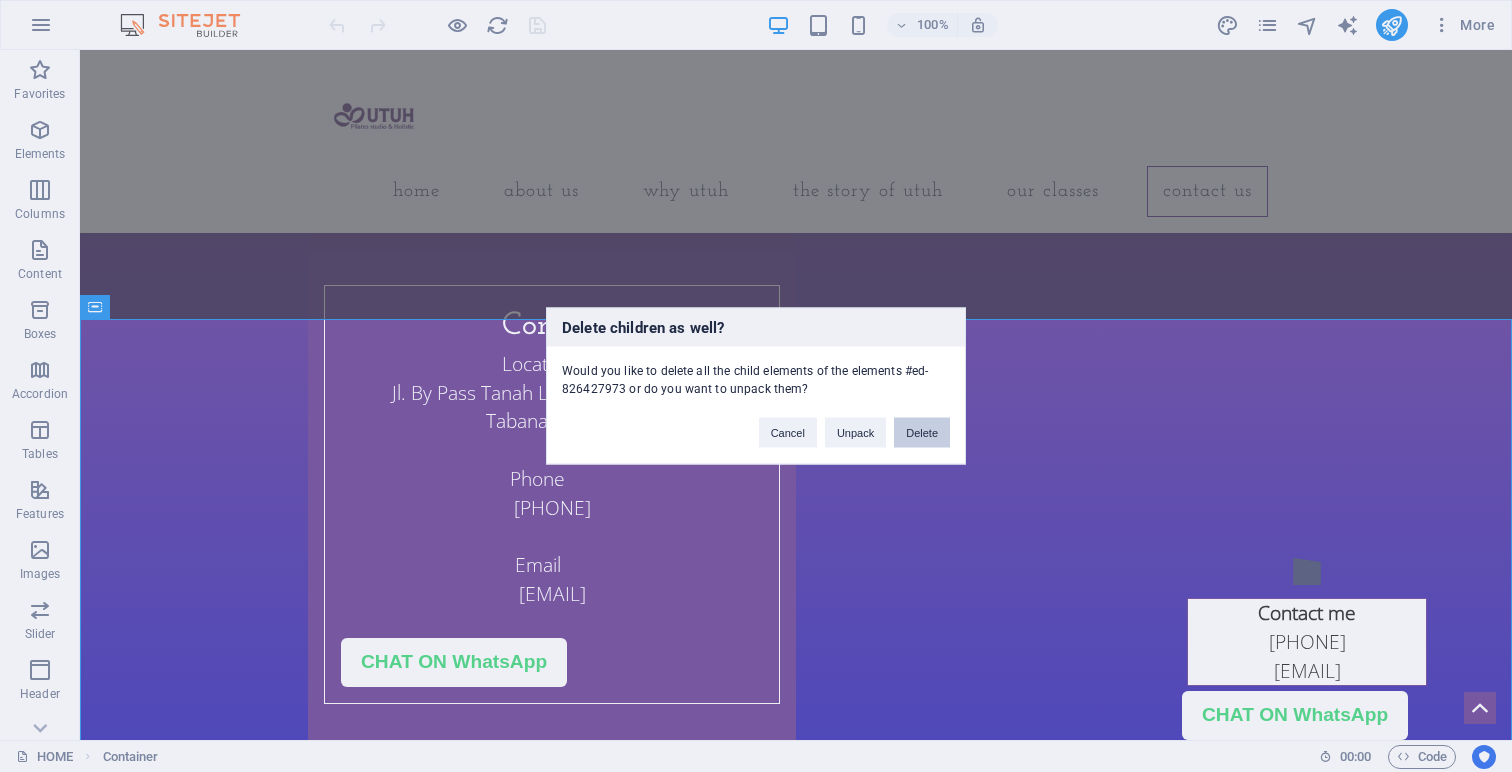 click on "Delete" at bounding box center [922, 433] 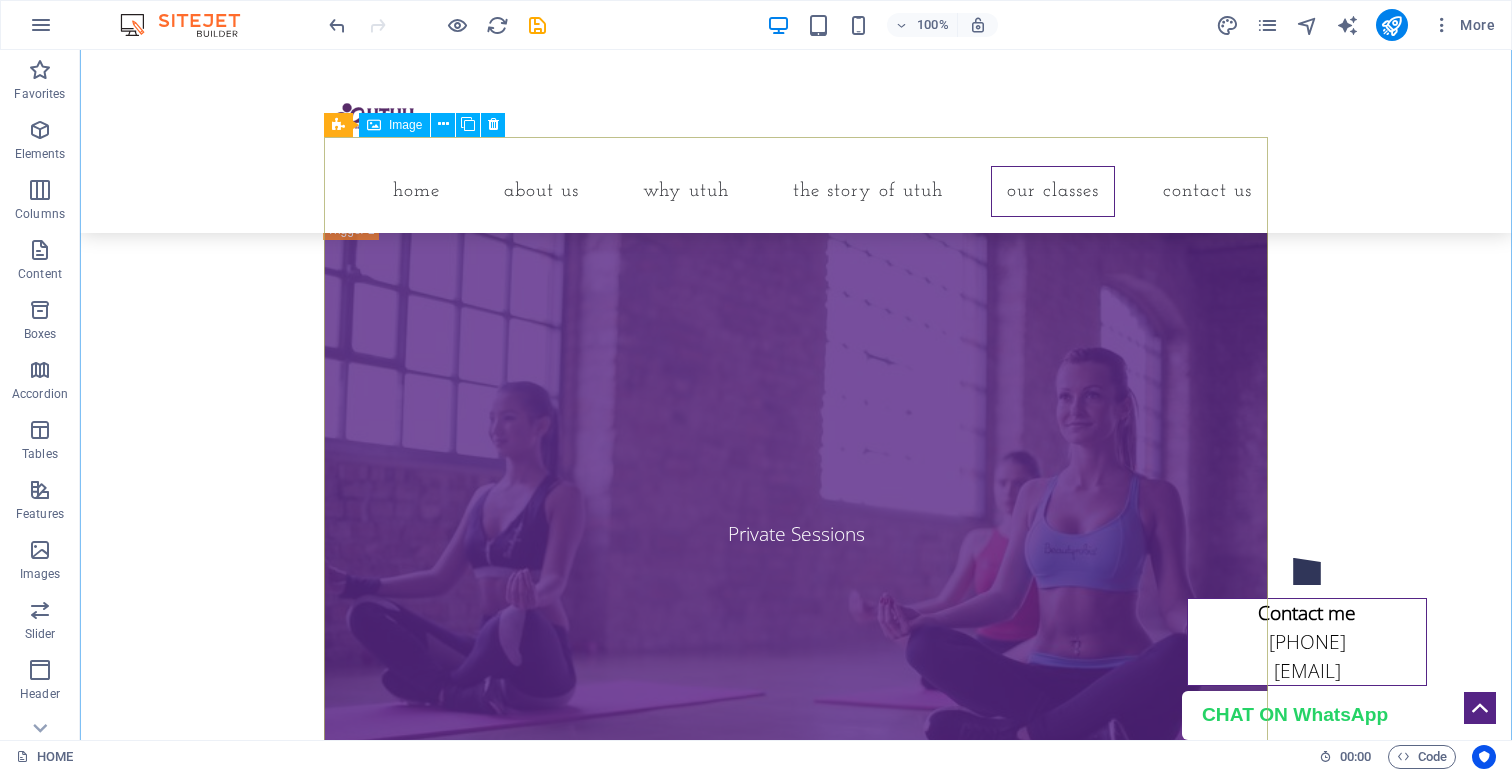 scroll, scrollTop: 5544, scrollLeft: 0, axis: vertical 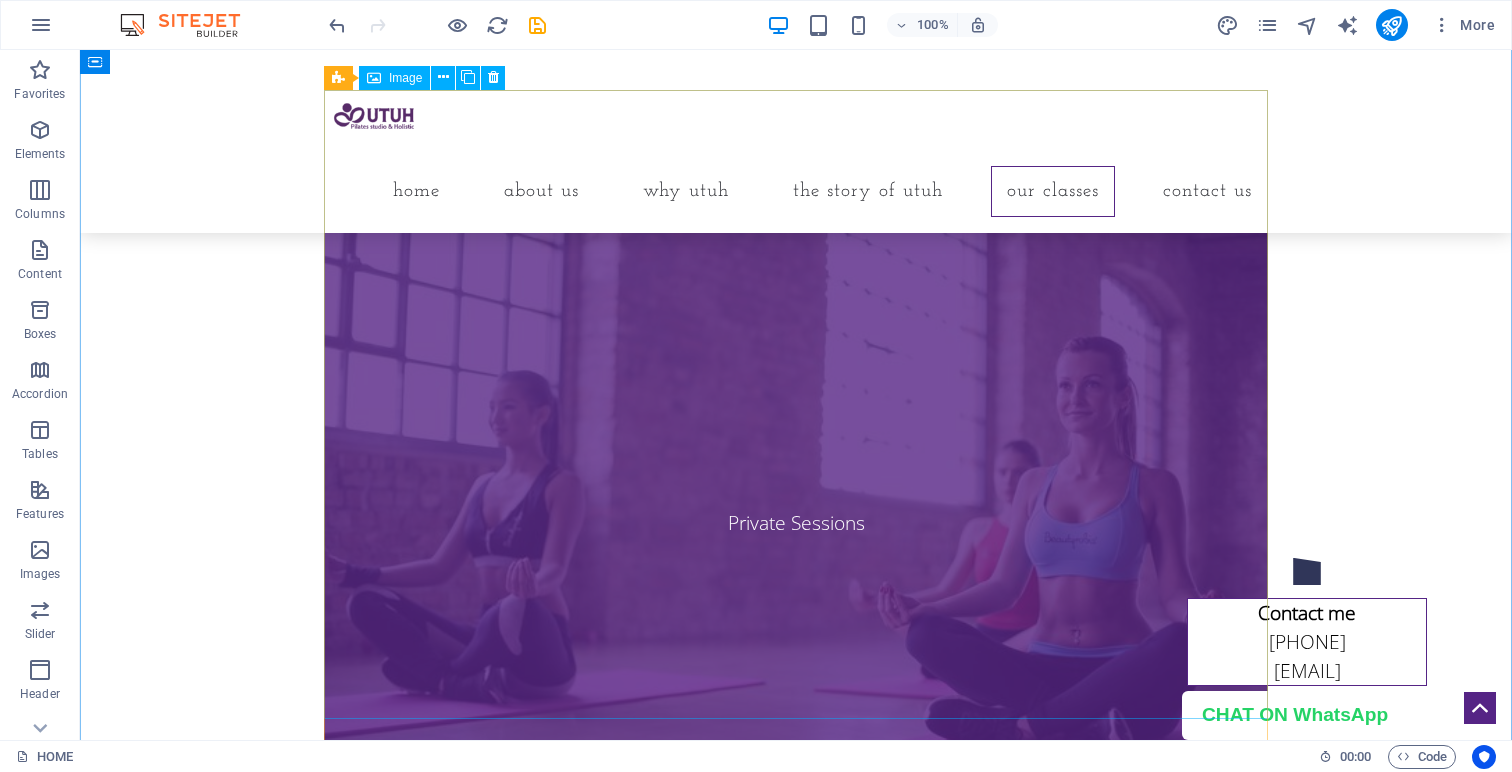 click on "Reformer Pilates" at bounding box center [796, -306] 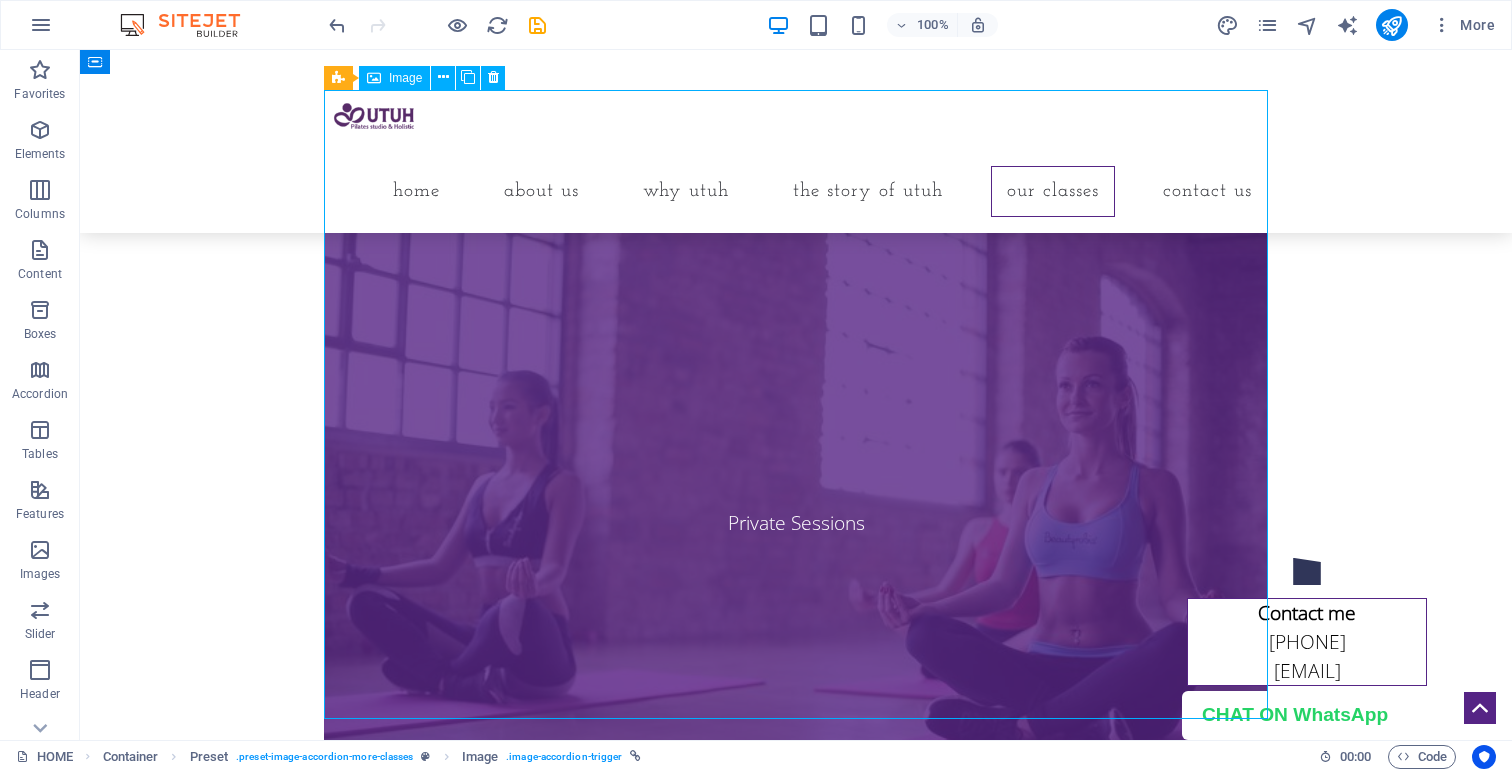 click on "Reformer Pilates" at bounding box center [796, -306] 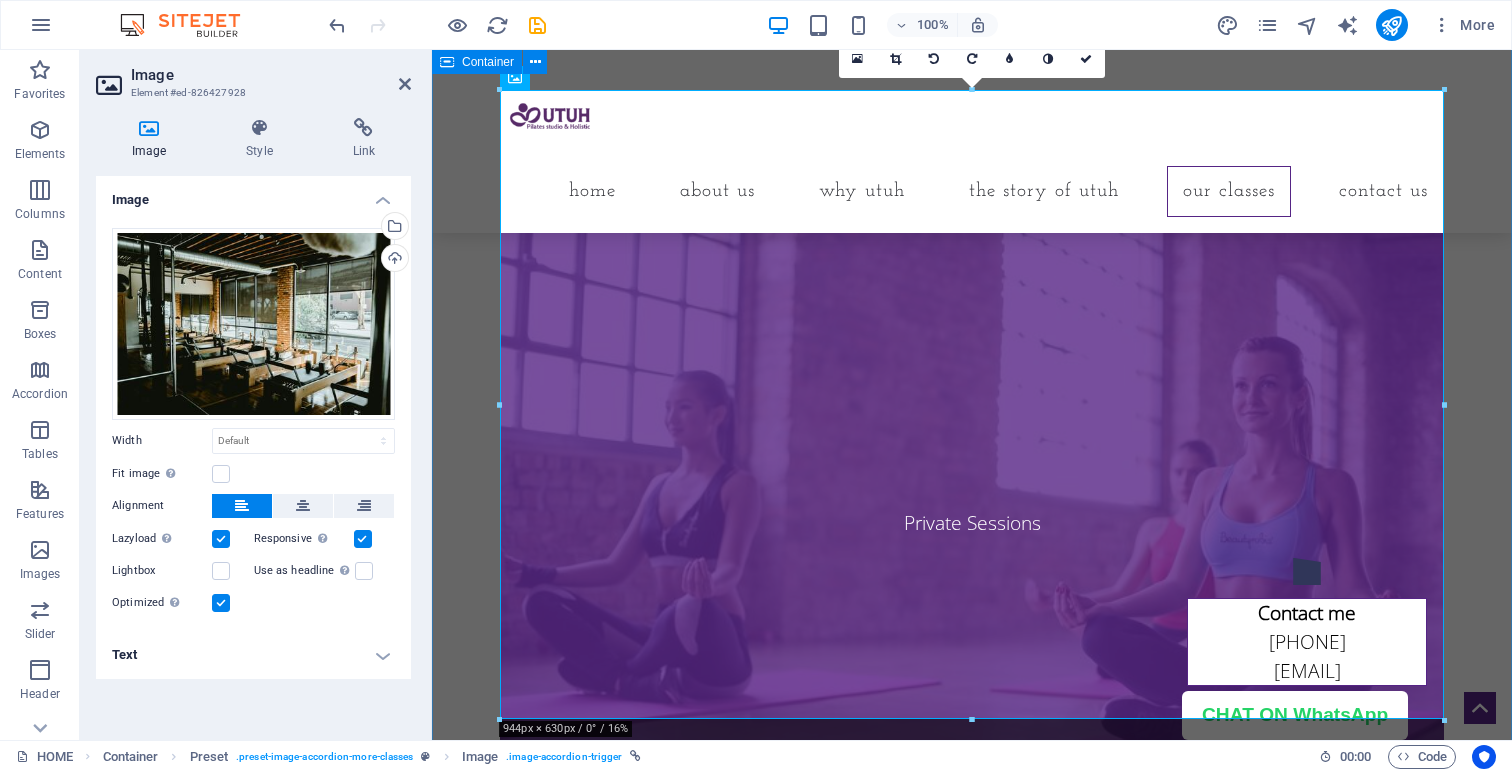 click on "More Classes Reformer Pilates Reformer Pilates A signature offering at UTUH, Reformer Pilates uses a spring-loaded carriage system to support and challenge the body. Ideal for improving strength, flexibility, posture, and core stability. Perfect for all levels, especially those wanting structured resistance with flow and control. Private Sessions Private Sessions 1-on-1 sessions tailored to your body, your history, and your goals. Whether you’re recovering from injury, managing emotional trauma, or seeking postural refinement, our internationally certified instructors provide personalized guidance rooted in somatic and psychological safety. Group Classes Group Classes Move, breathe, and grow together. Our small-group classes are limited in size to maintain individualized attention while cultivating community energy. Group formats include both mat and Reformer sessions, and are suitable for beginners to intermediate movers." at bounding box center (972, 586) 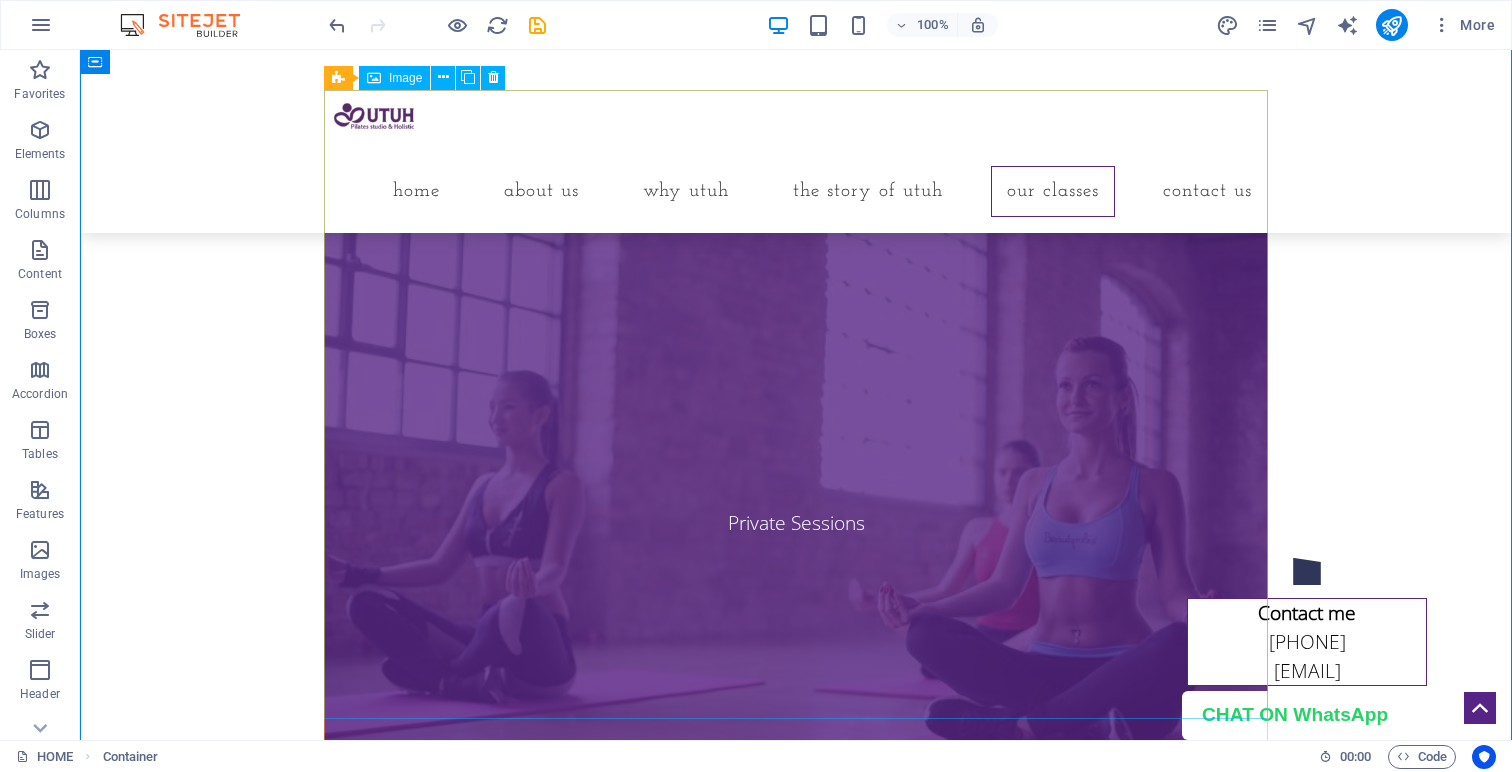 click on "Reformer Pilates" at bounding box center (796, -306) 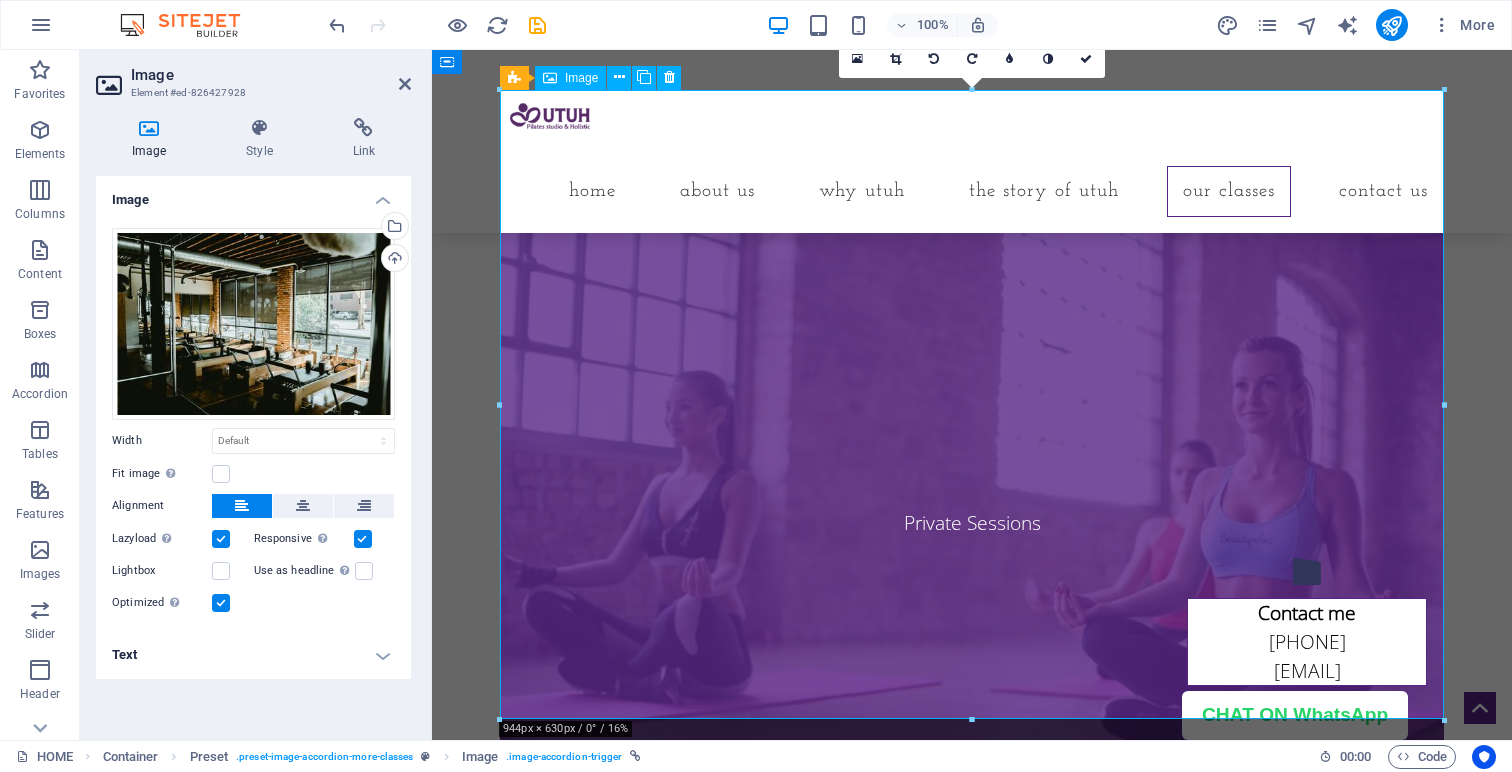 click on "Reformer Pilates" at bounding box center [972, -306] 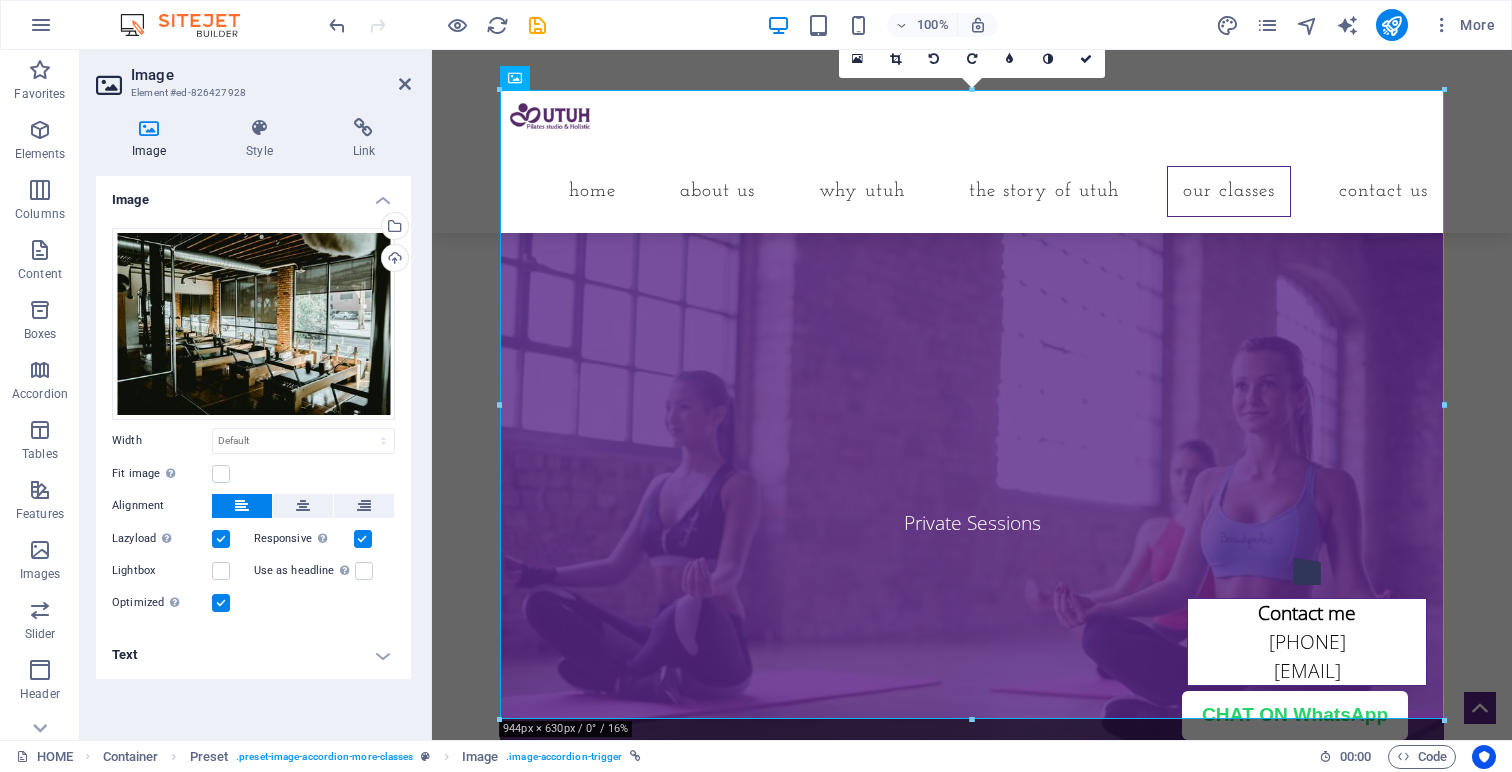 click on "Text" at bounding box center [253, 655] 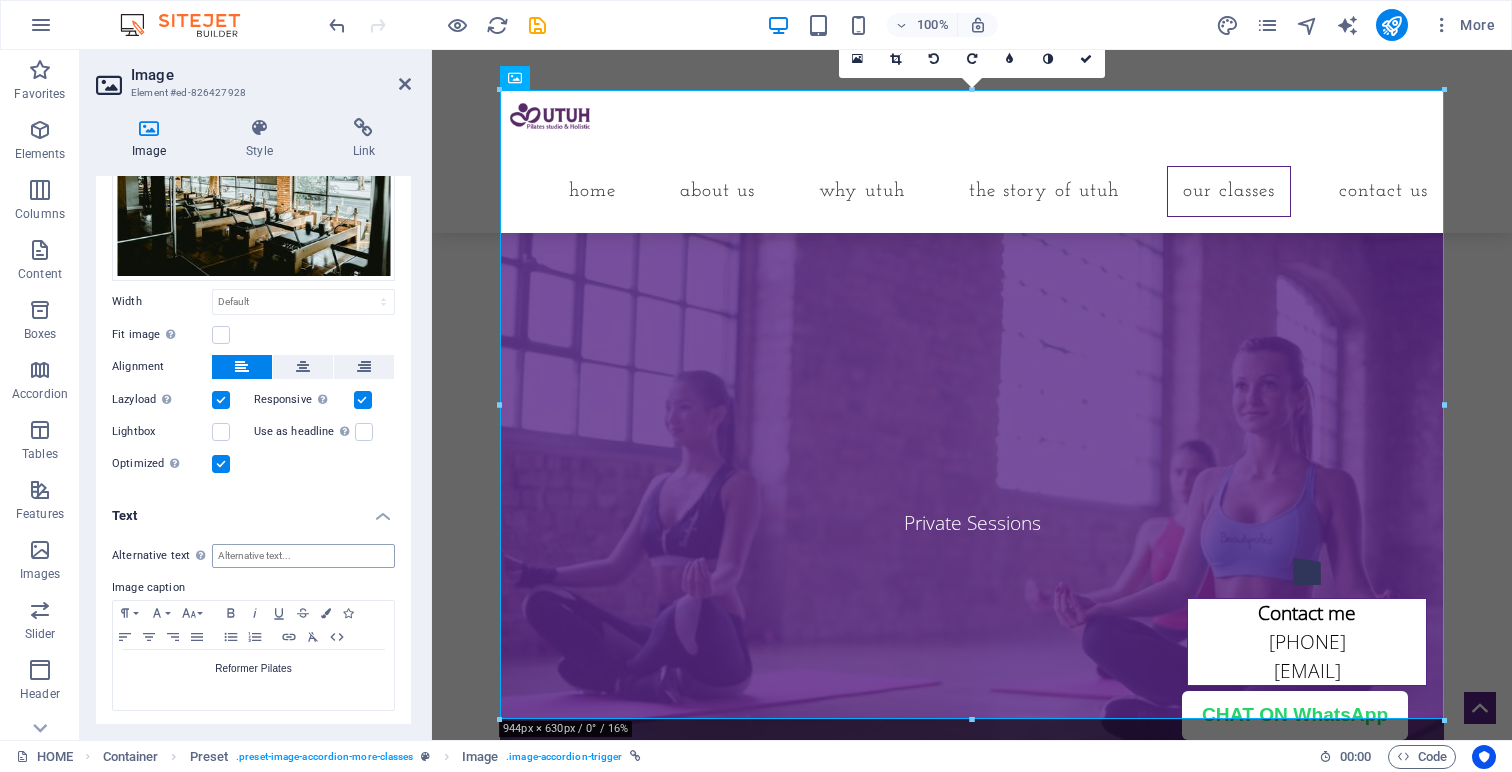 scroll, scrollTop: 140, scrollLeft: 0, axis: vertical 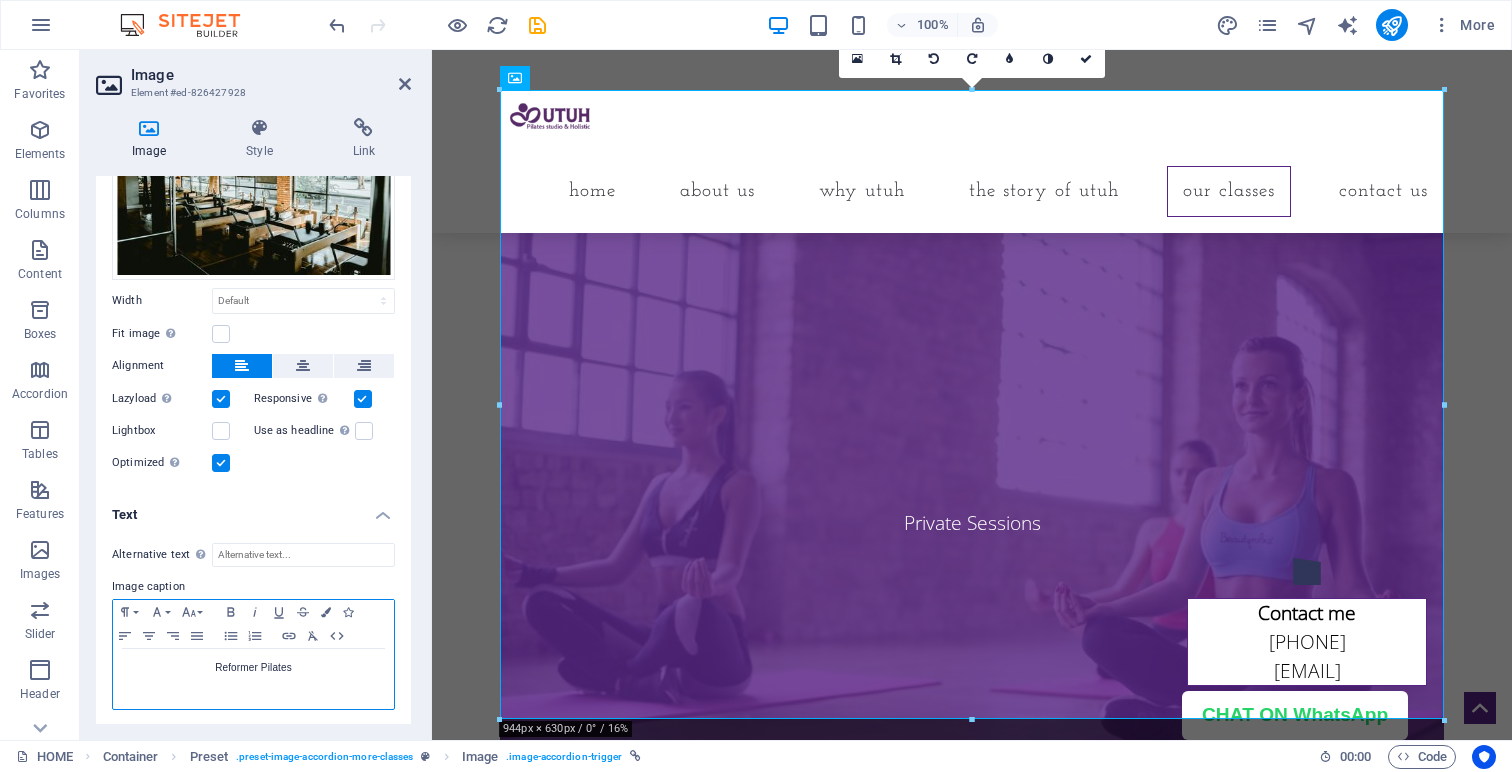 click on "Reformer Pilates" at bounding box center (253, 668) 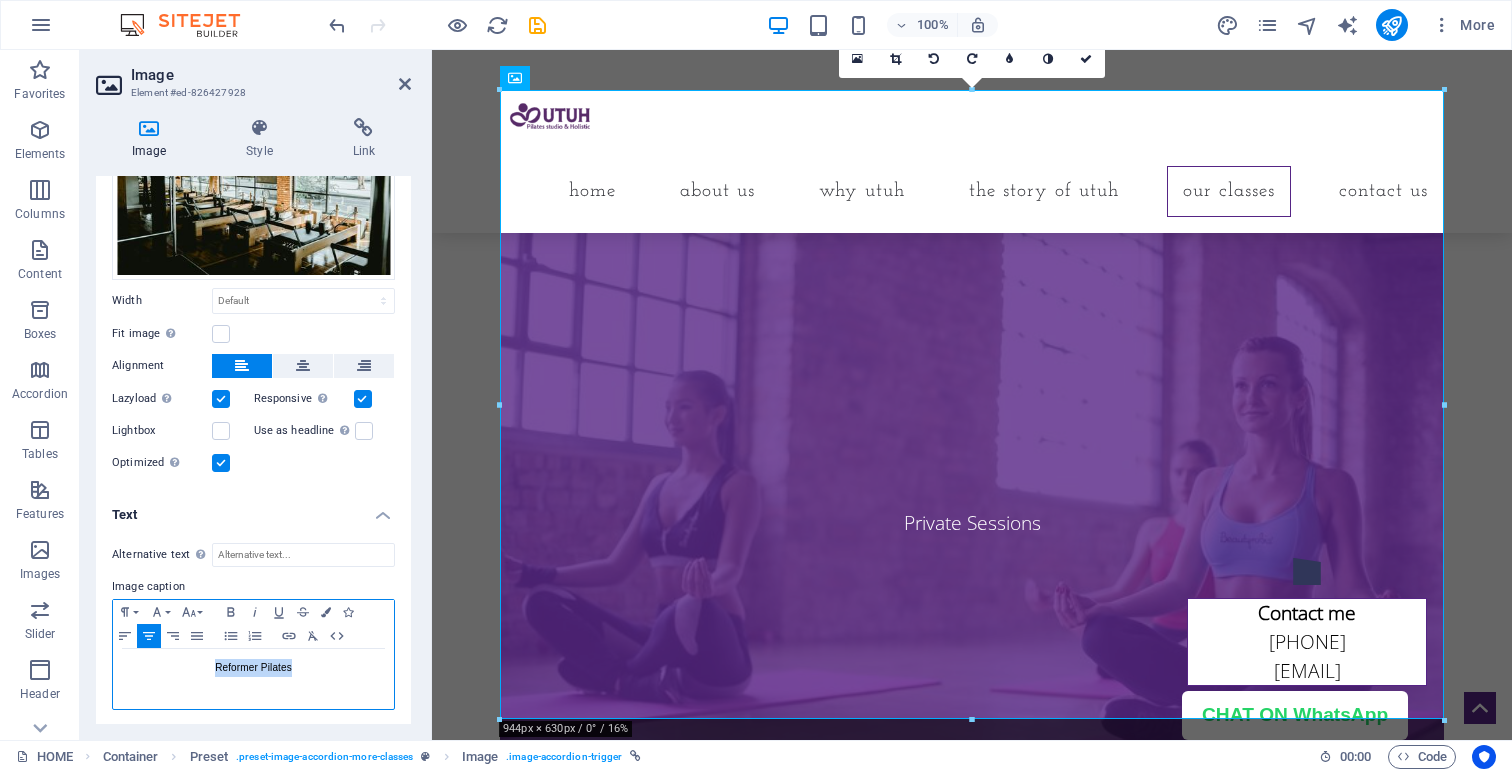 type 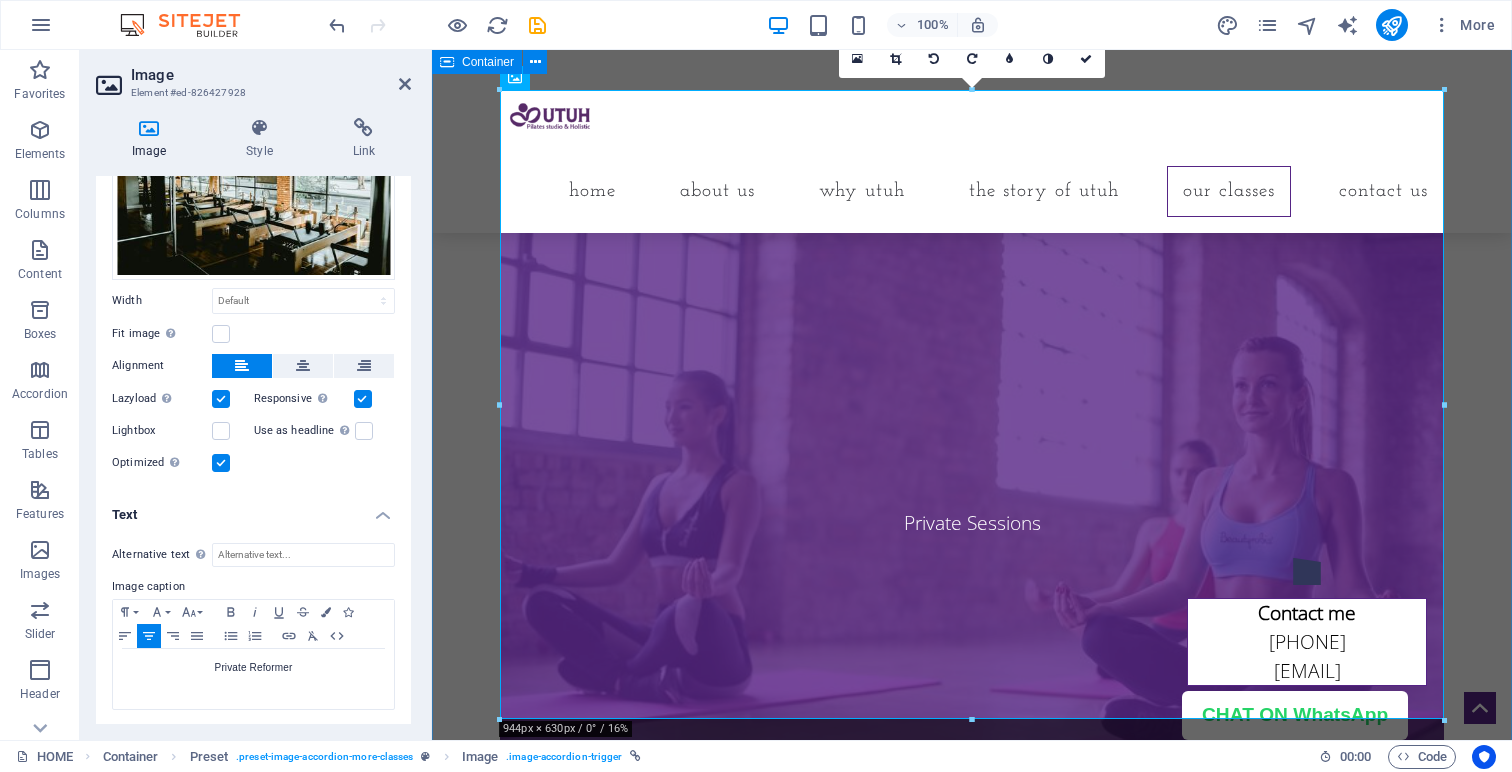click on "More Classes Private Reformer Reformer Pilates A signature offering at UTUH, Reformer Pilates uses a spring-loaded carriage system to support and challenge the body. Ideal for improving strength, flexibility, posture, and core stability. Perfect for all levels, especially those wanting structured resistance with flow and control. Private Sessions Private Sessions 1-on-1 sessions tailored to your body, your history, and your goals. Whether you’re recovering from injury, managing emotional trauma, or seeking postural refinement, our internationally certified instructors provide personalized guidance rooted in somatic and psychological safety. Group Classes Group Classes Move, breathe, and grow together. Our small-group classes are limited in size to maintain individualized attention while cultivating community energy. Group formats include both mat and Reformer sessions, and are suitable for beginners to intermediate movers." at bounding box center (972, 586) 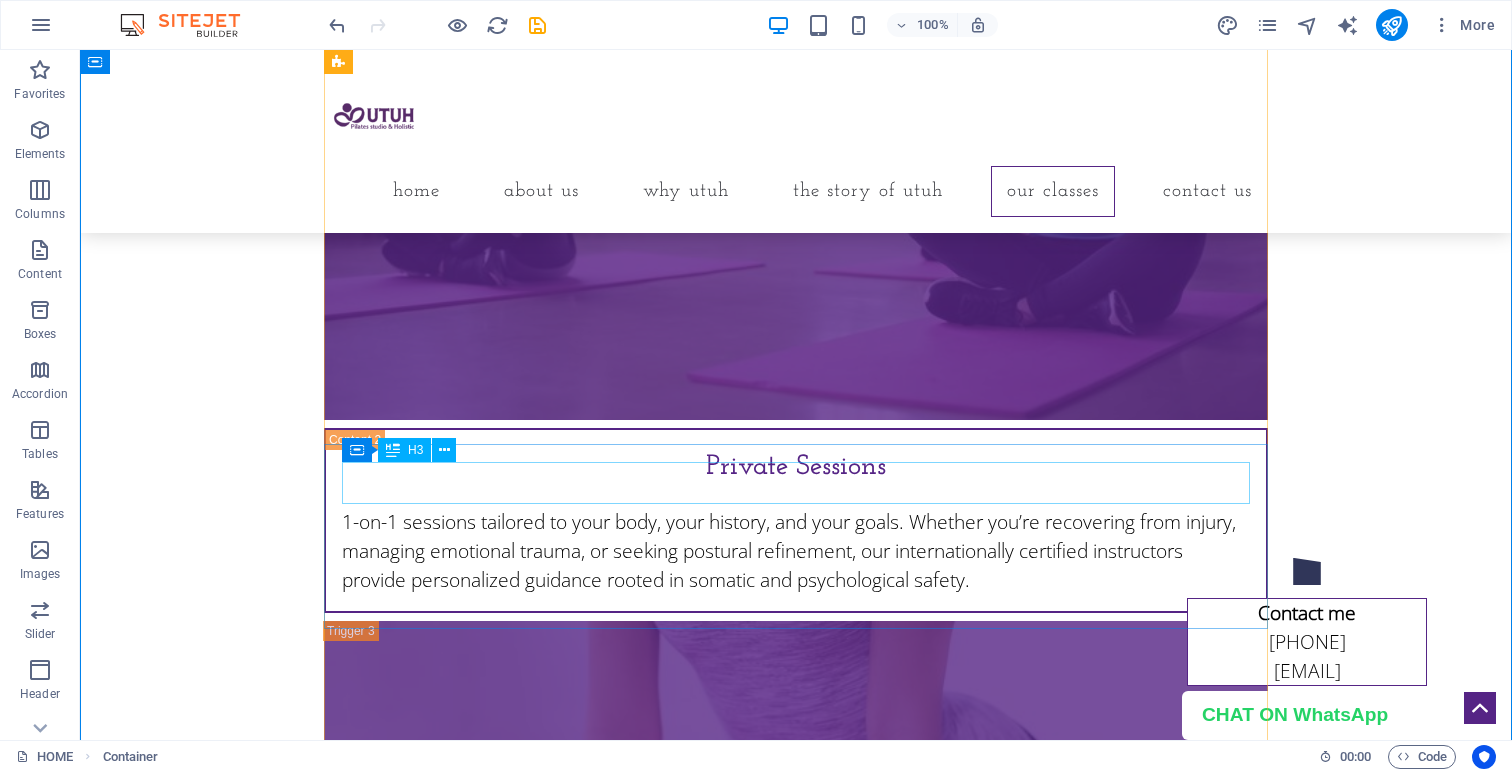 scroll, scrollTop: 5996, scrollLeft: 0, axis: vertical 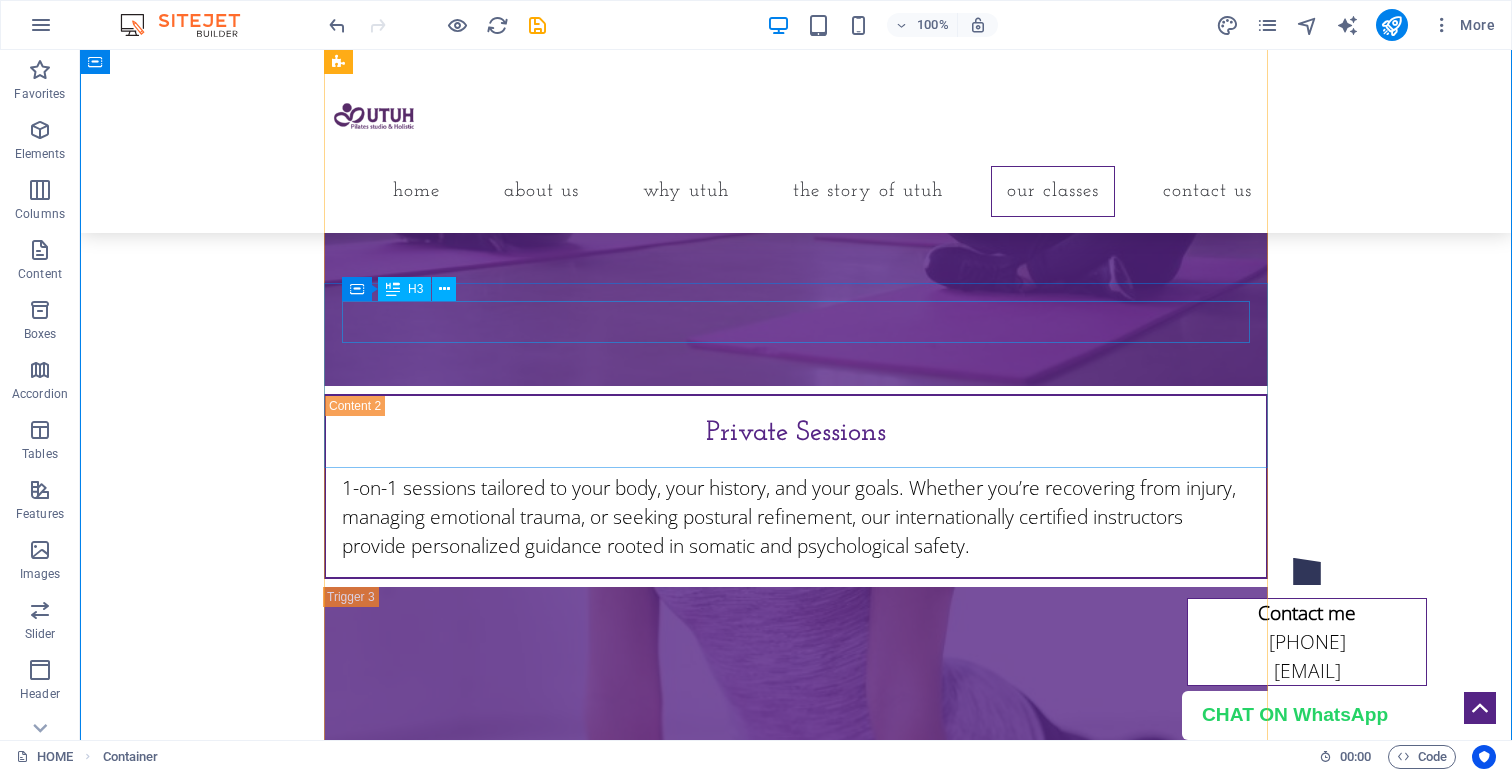 click on "Reformer Pilates" at bounding box center (796, -397) 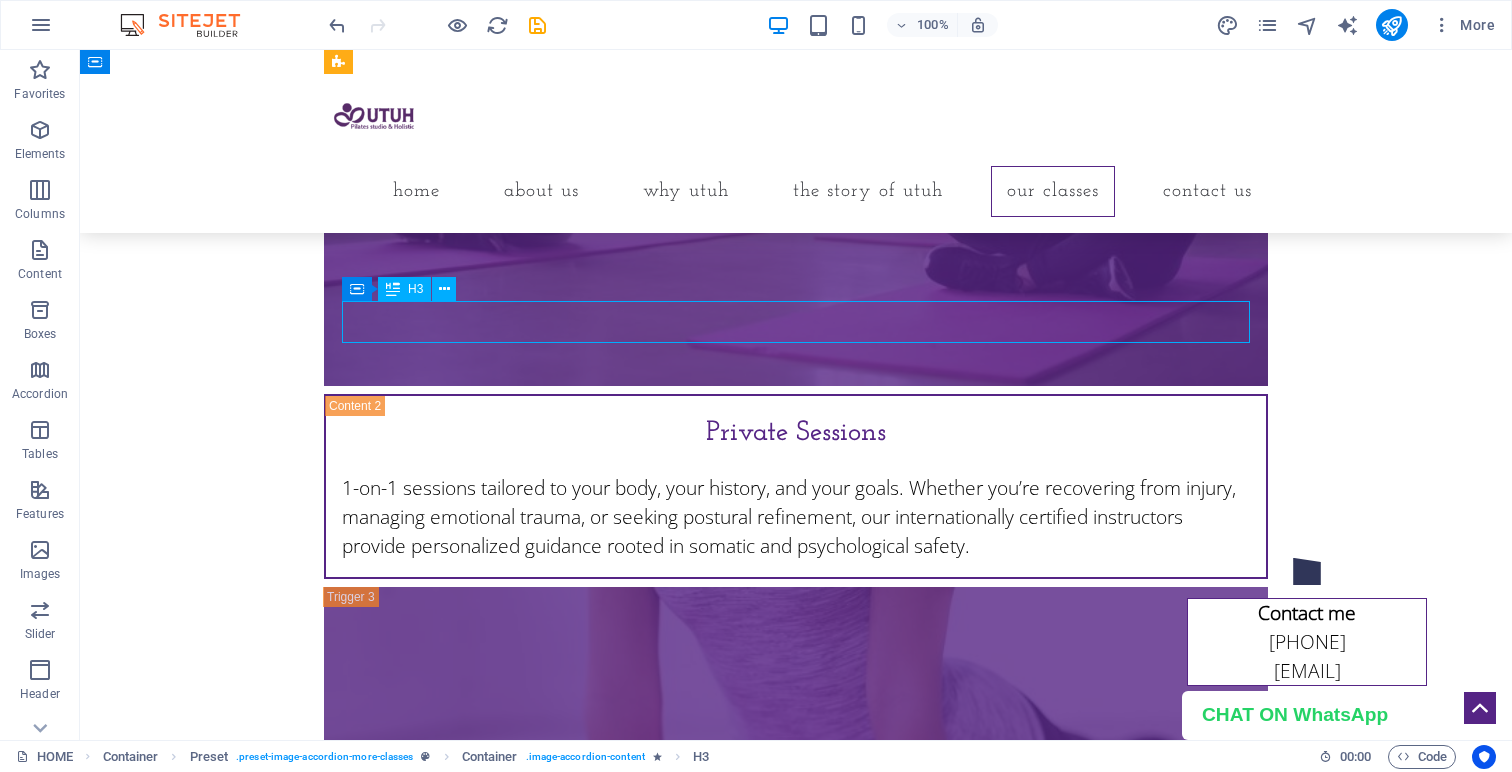 click on "Reformer Pilates" at bounding box center [796, -397] 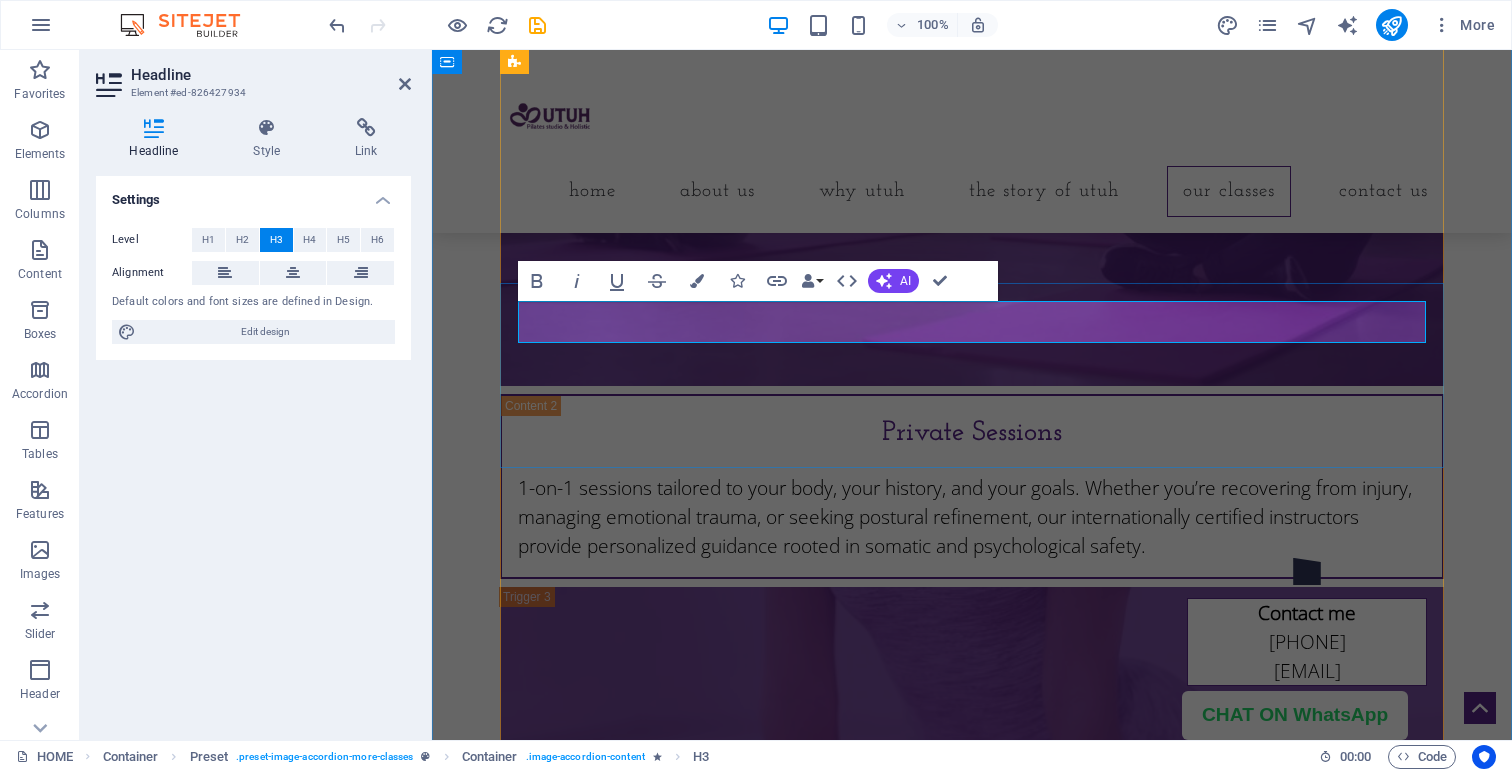 type 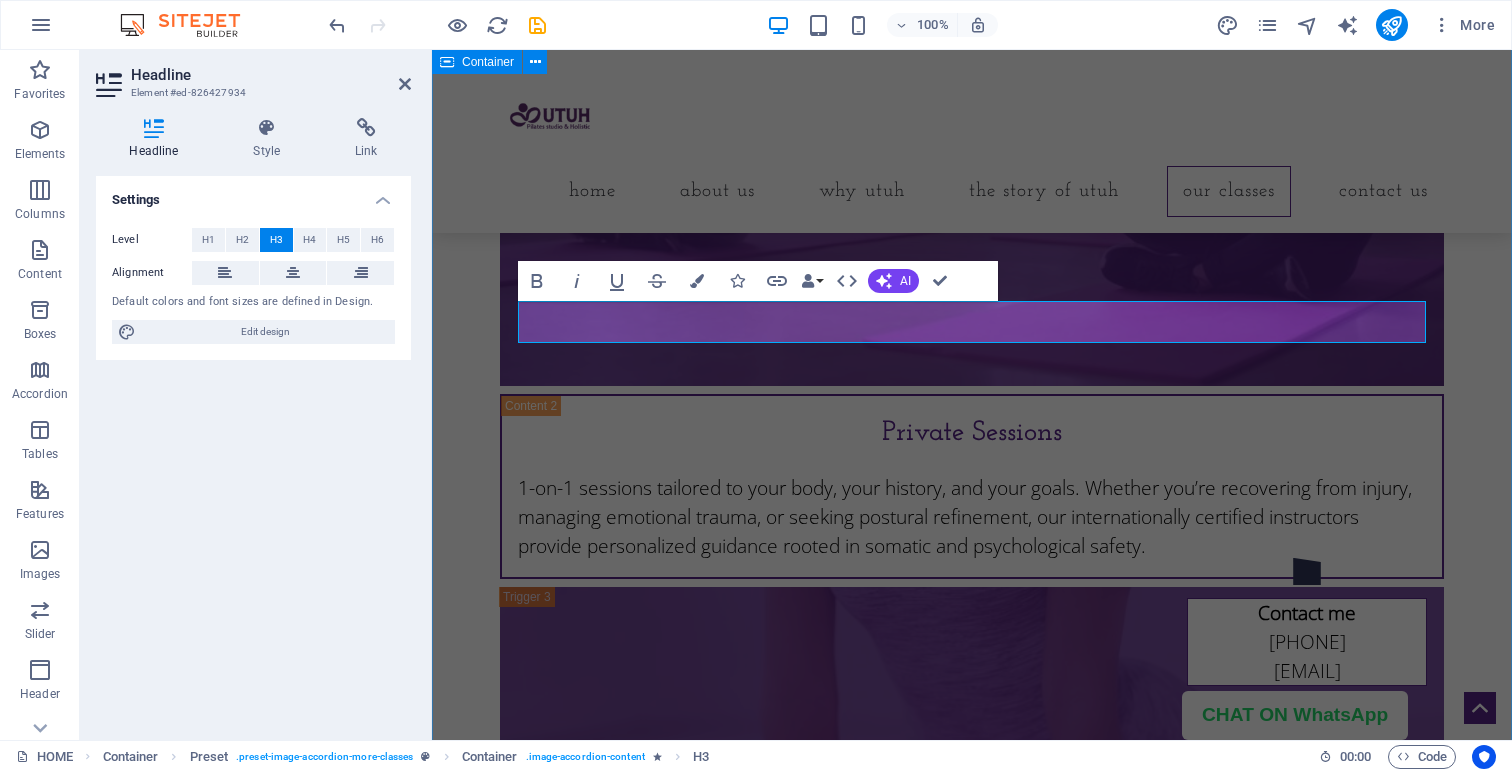 click on "More Classes Private Reformer Private Reformer A signature offering at UTUH, Reformer Pilates uses a spring-loaded carriage system to support and challenge the body. Ideal for improving strength, flexibility, posture, and core stability. Perfect for all levels, especially those wanting structured resistance with flow and control. Private Sessions Private Sessions 1-on-1 sessions tailored to your body, your history, and your goals. Whether you’re recovering from injury, managing emotional trauma, or seeking postural refinement, our internationally certified instructors provide personalized guidance rooted in somatic and psychological safety. Group Classes Group Classes Move, breathe, and grow together. Our small-group classes are limited in size to maintain individualized attention while cultivating community energy. Group formats include both mat and Reformer sessions, and are suitable for beginners to intermediate movers." at bounding box center [972, 134] 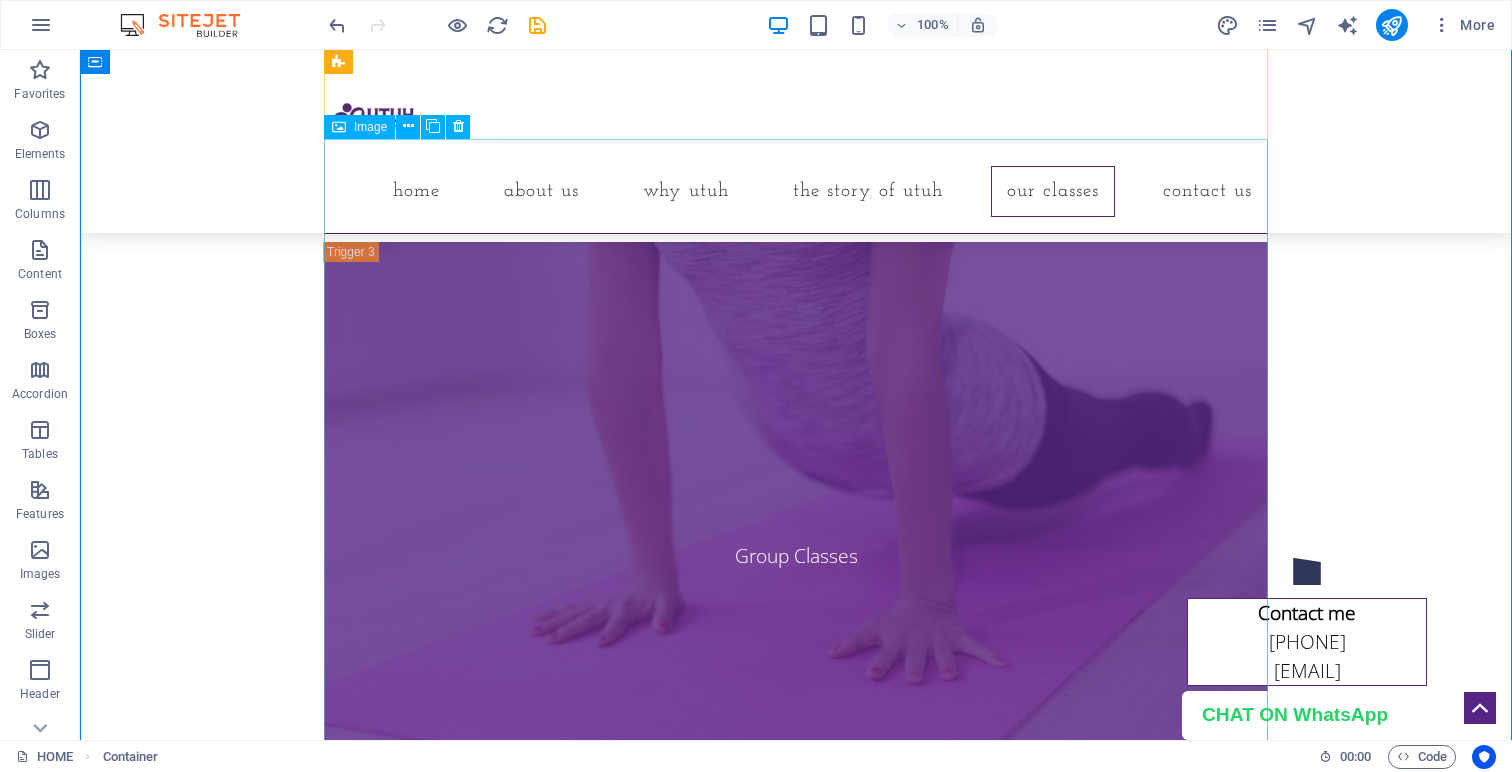 scroll, scrollTop: 6379, scrollLeft: 0, axis: vertical 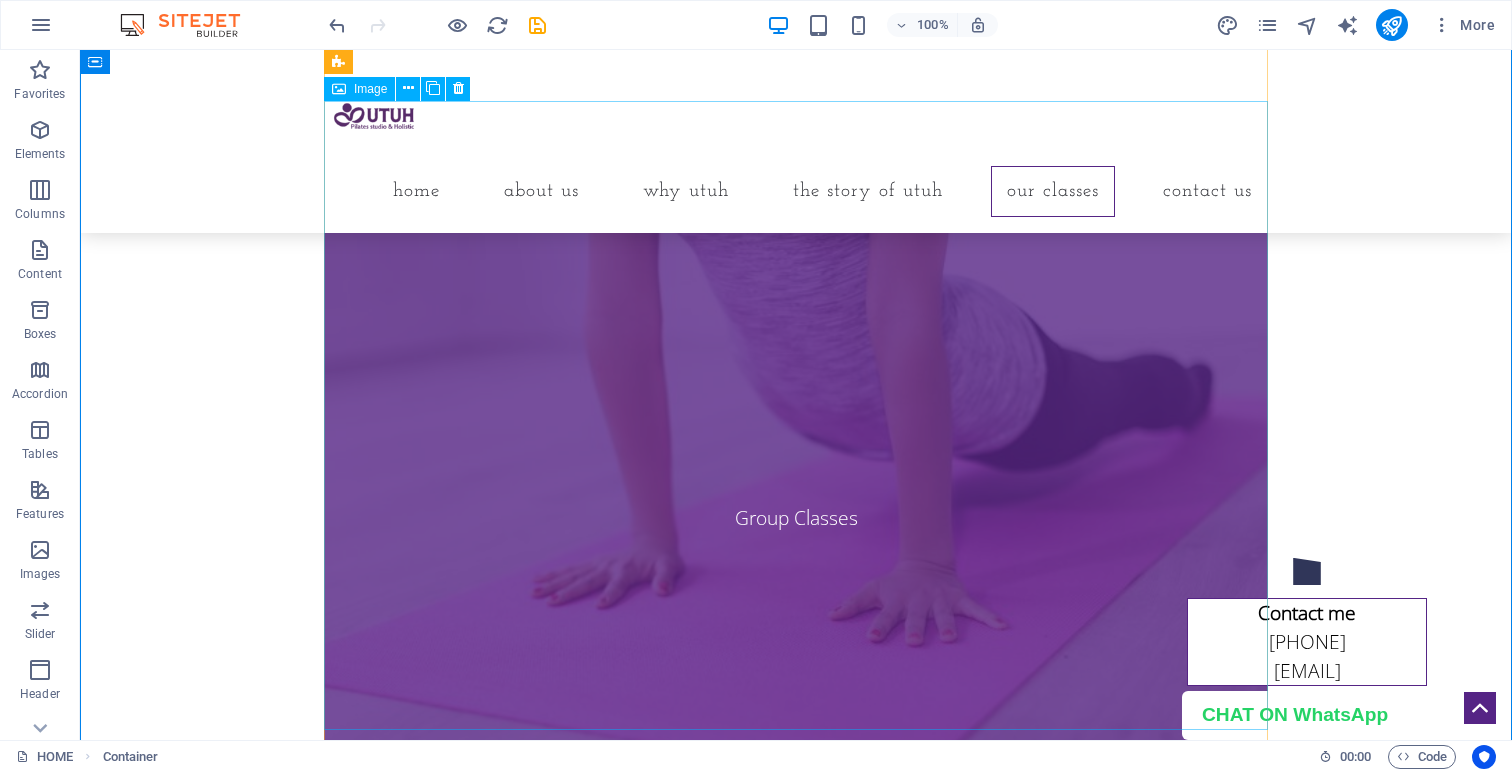click on "Private Sessions" at bounding box center [796, -311] 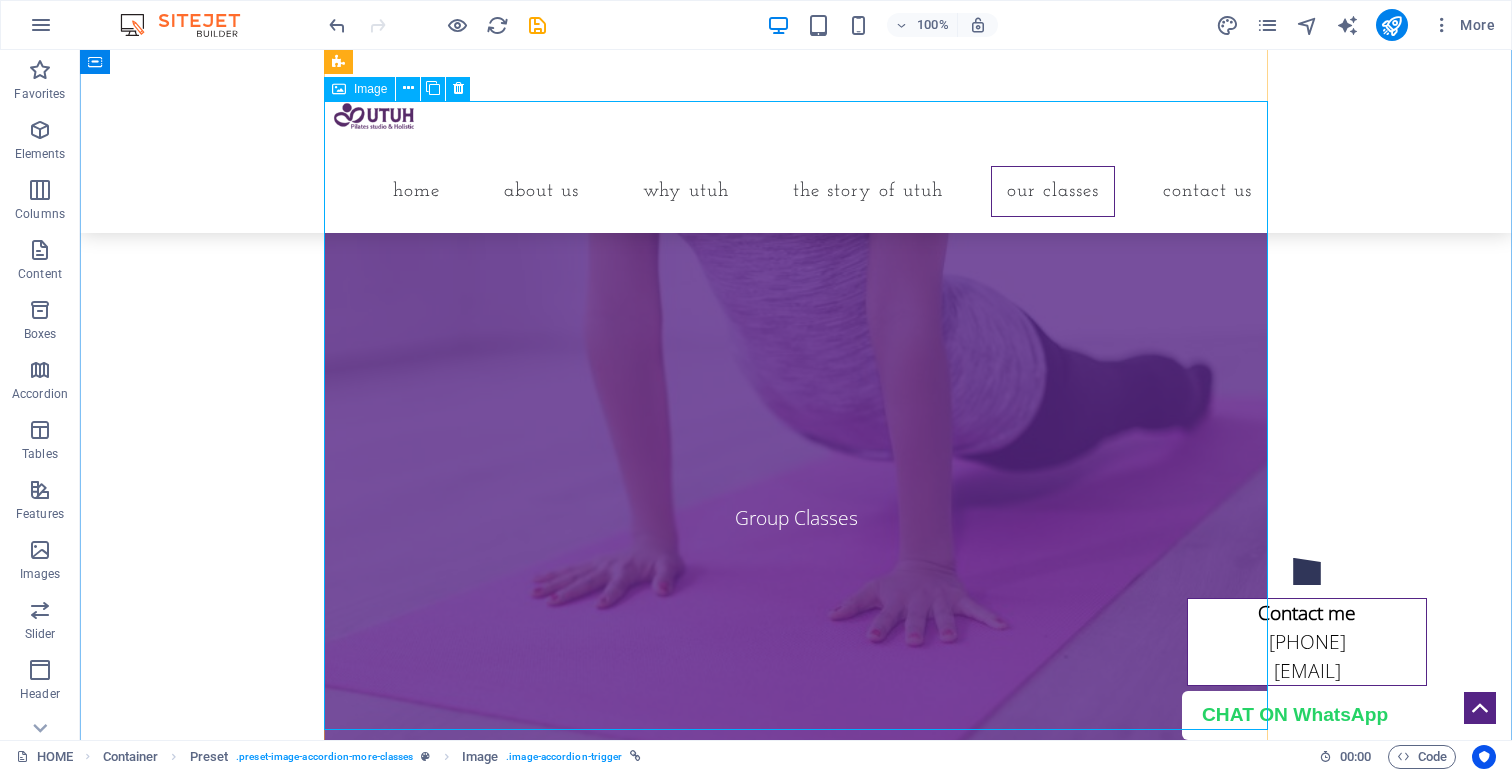 click on "Private Sessions" at bounding box center [796, -311] 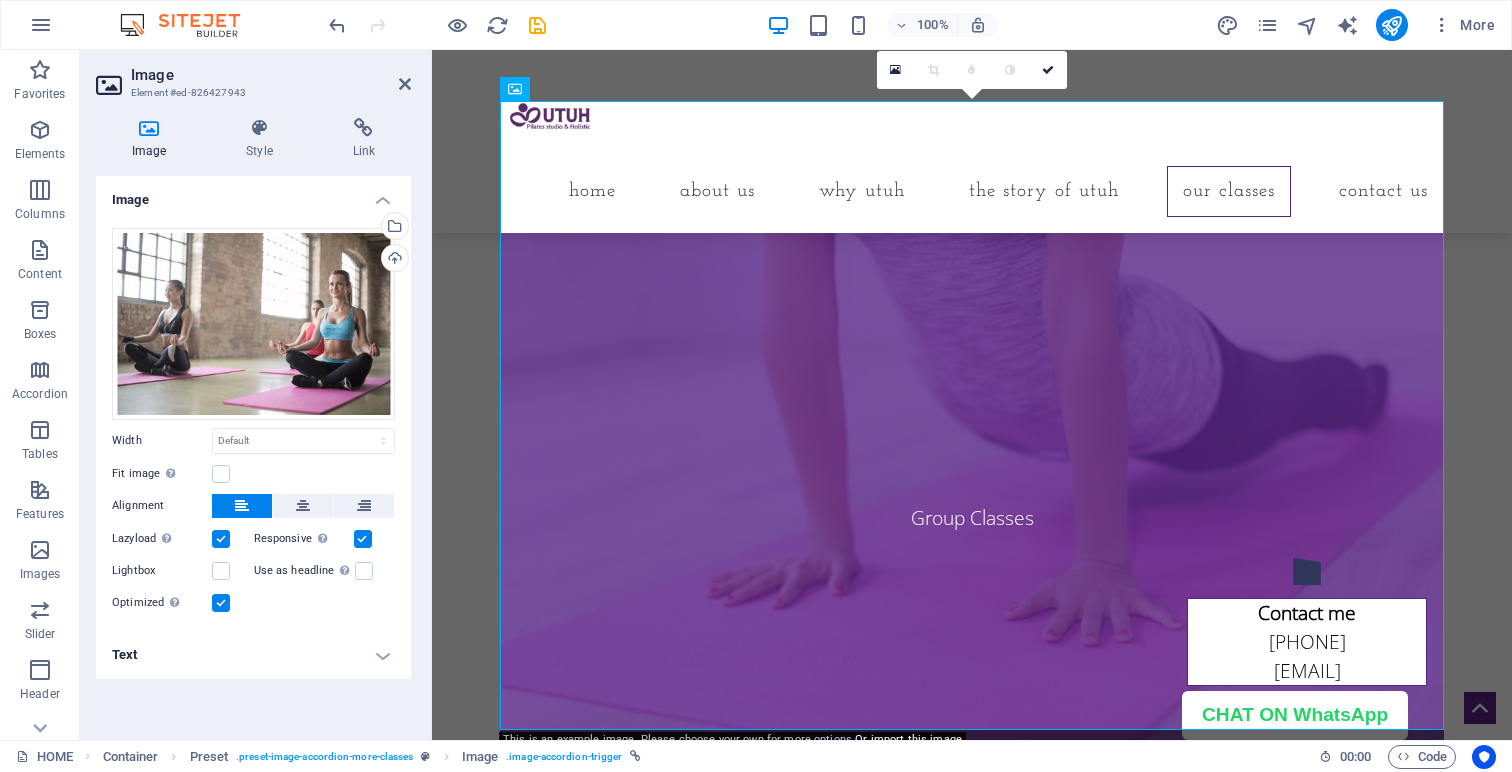 click on "Text" at bounding box center [253, 655] 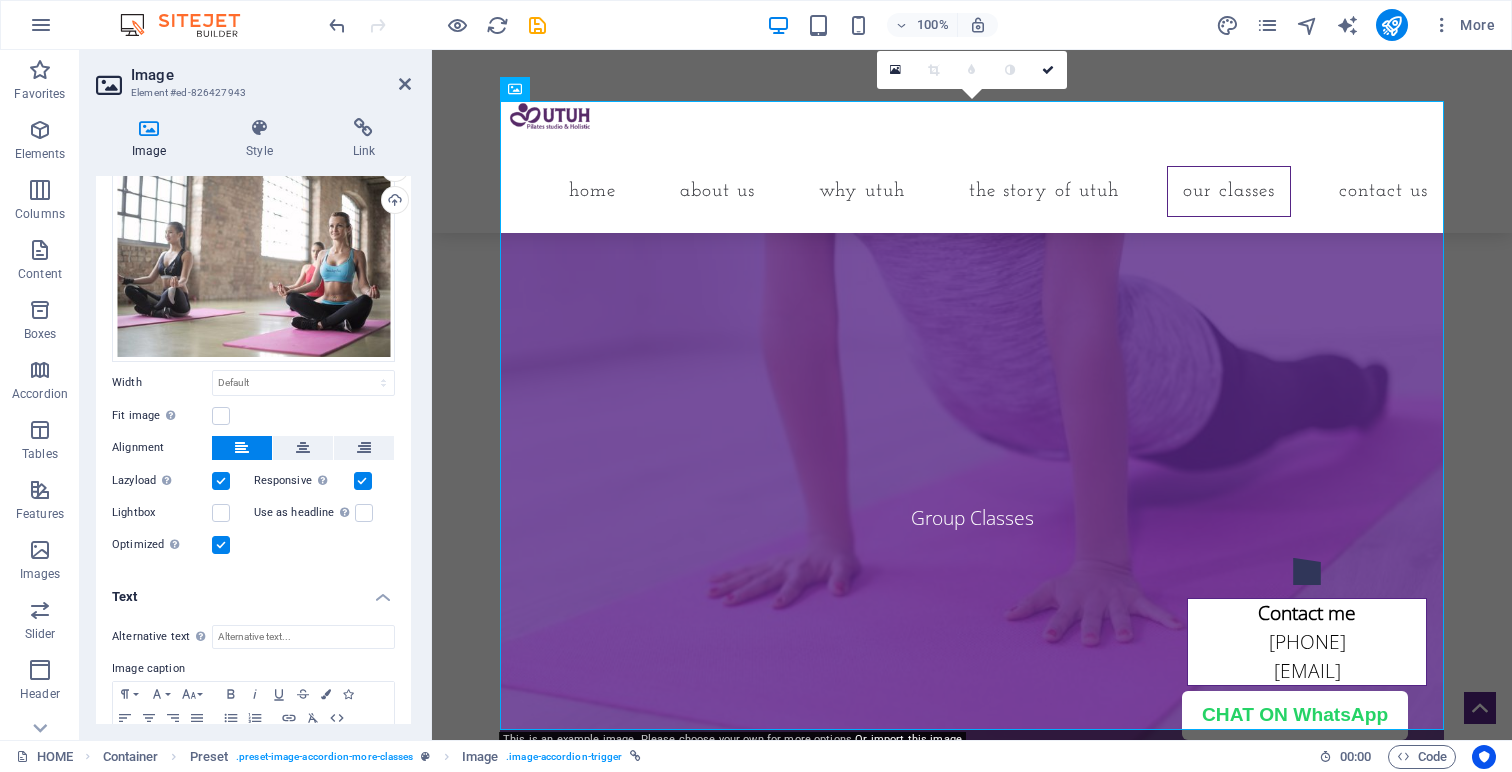 scroll, scrollTop: 140, scrollLeft: 0, axis: vertical 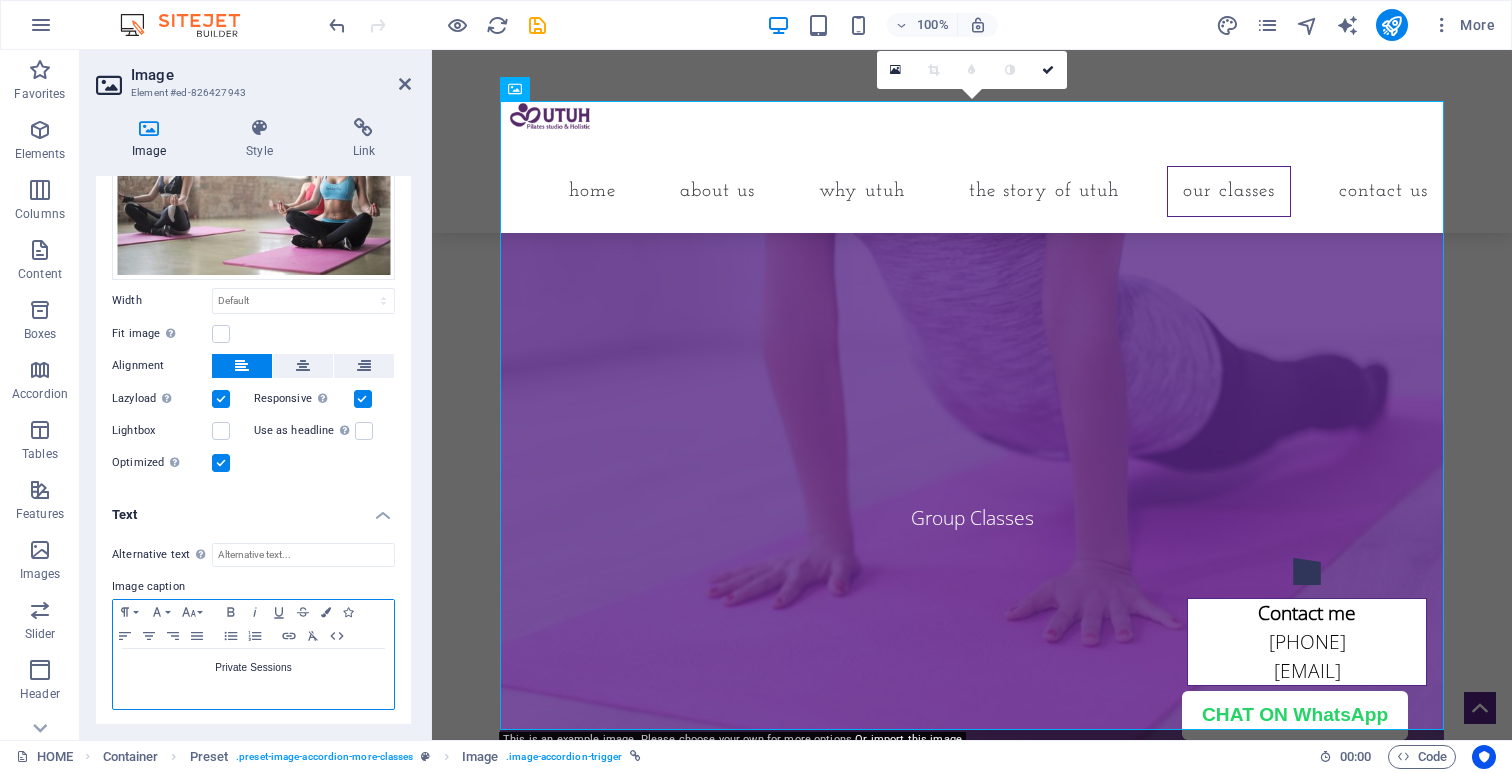 click on "Private Sessions" at bounding box center [253, 668] 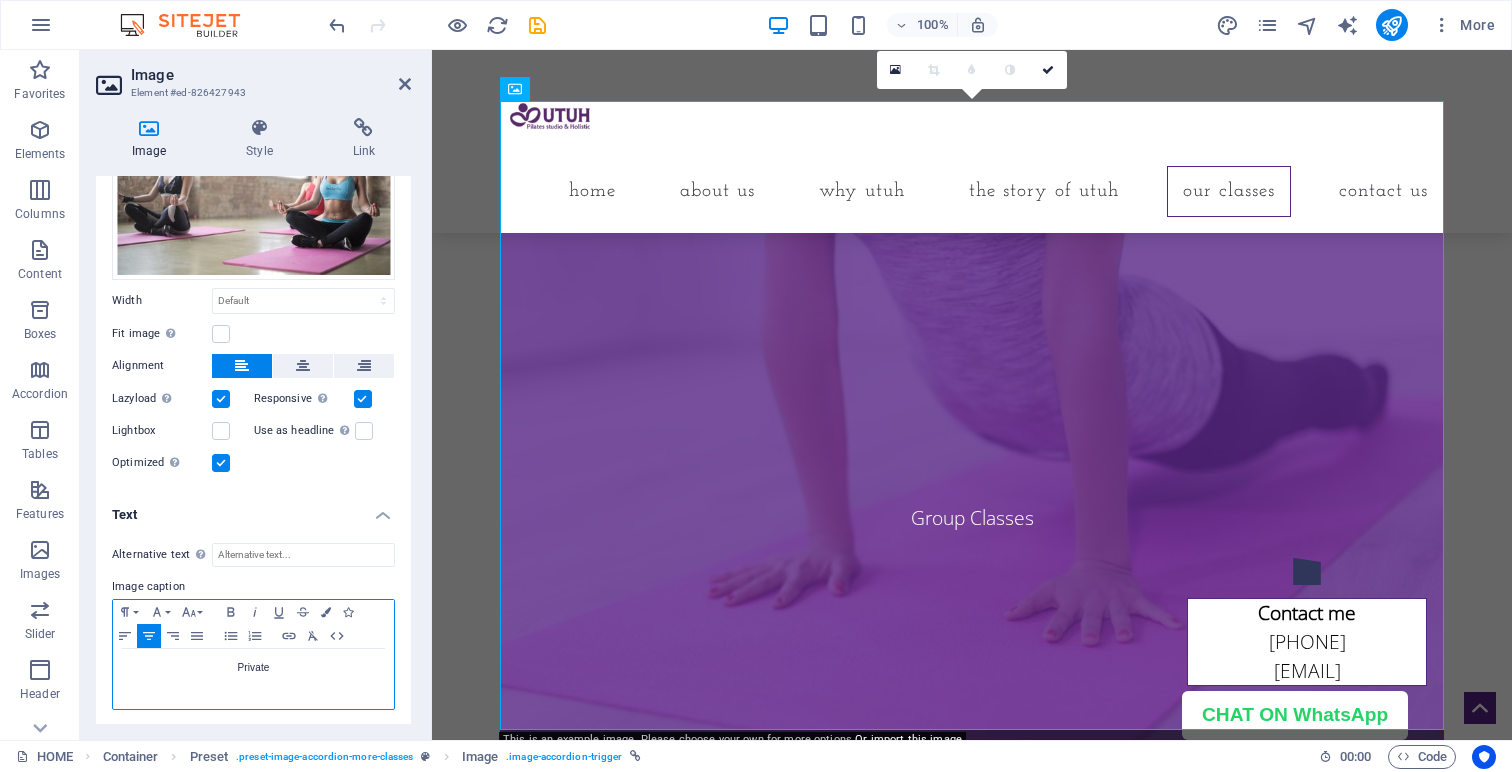 type 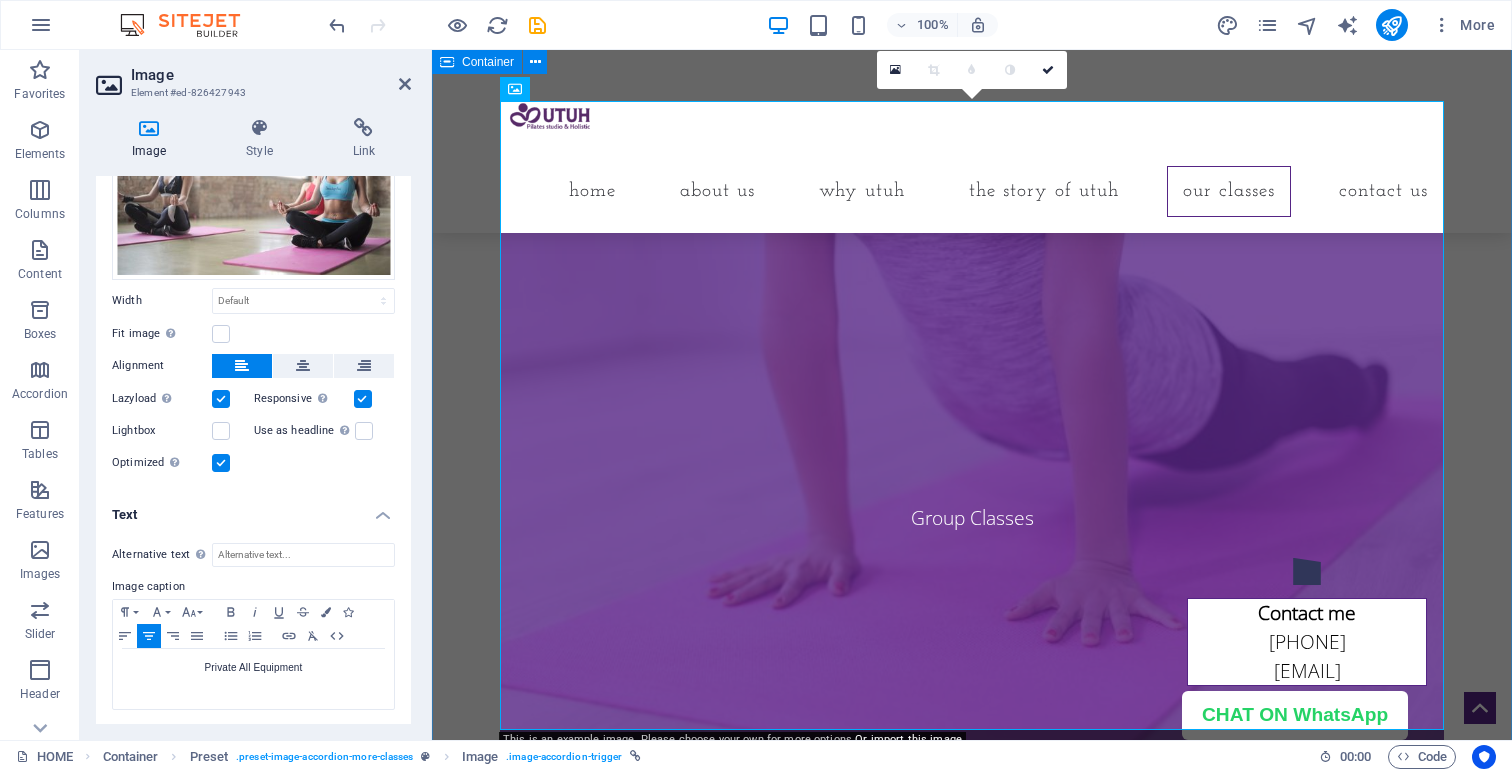 click on "More Classes Private Reformer Private Reformer A signature offering at UTUH, Reformer Pilates uses a spring-loaded carriage system to support and challenge the body. Ideal for improving strength, flexibility, posture, and core stability. Perfect for all levels, especially those wanting structured resistance with flow and control. Private All Equipment Private Sessions 1-on-1 sessions tailored to your body, your history, and your goals. Whether you’re recovering from injury, managing emotional trauma, or seeking postural refinement, our internationally certified instructors provide personalized guidance rooted in somatic and psychological safety. Group Classes Group Classes Move, breathe, and grow together. Our small-group classes are limited in size to maintain individualized attention while cultivating community energy. Group formats include both mat and Reformer sessions, and are suitable for beginners to intermediate movers." at bounding box center (972, -249) 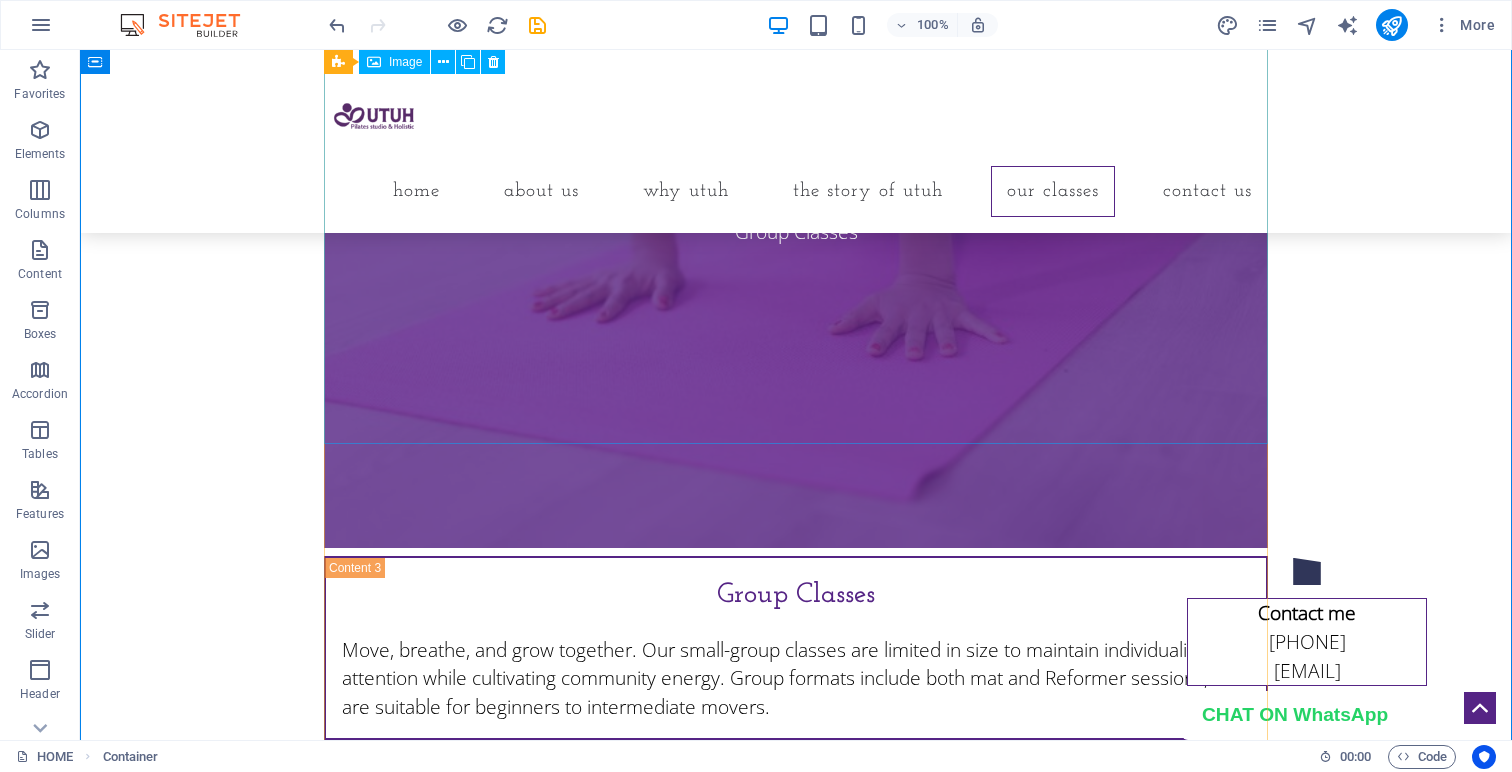 scroll, scrollTop: 6701, scrollLeft: 0, axis: vertical 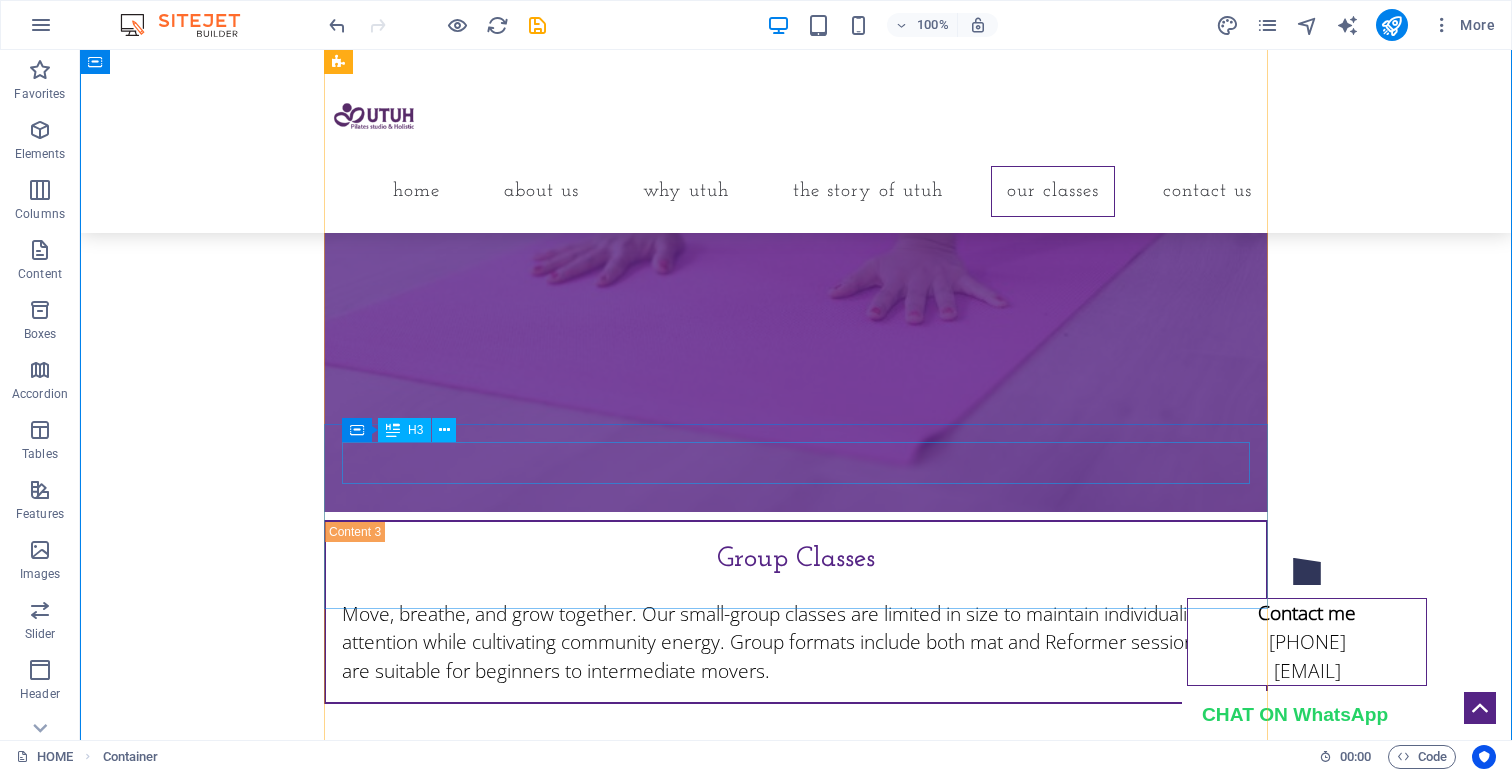 click on "Private Sessions" at bounding box center (796, -272) 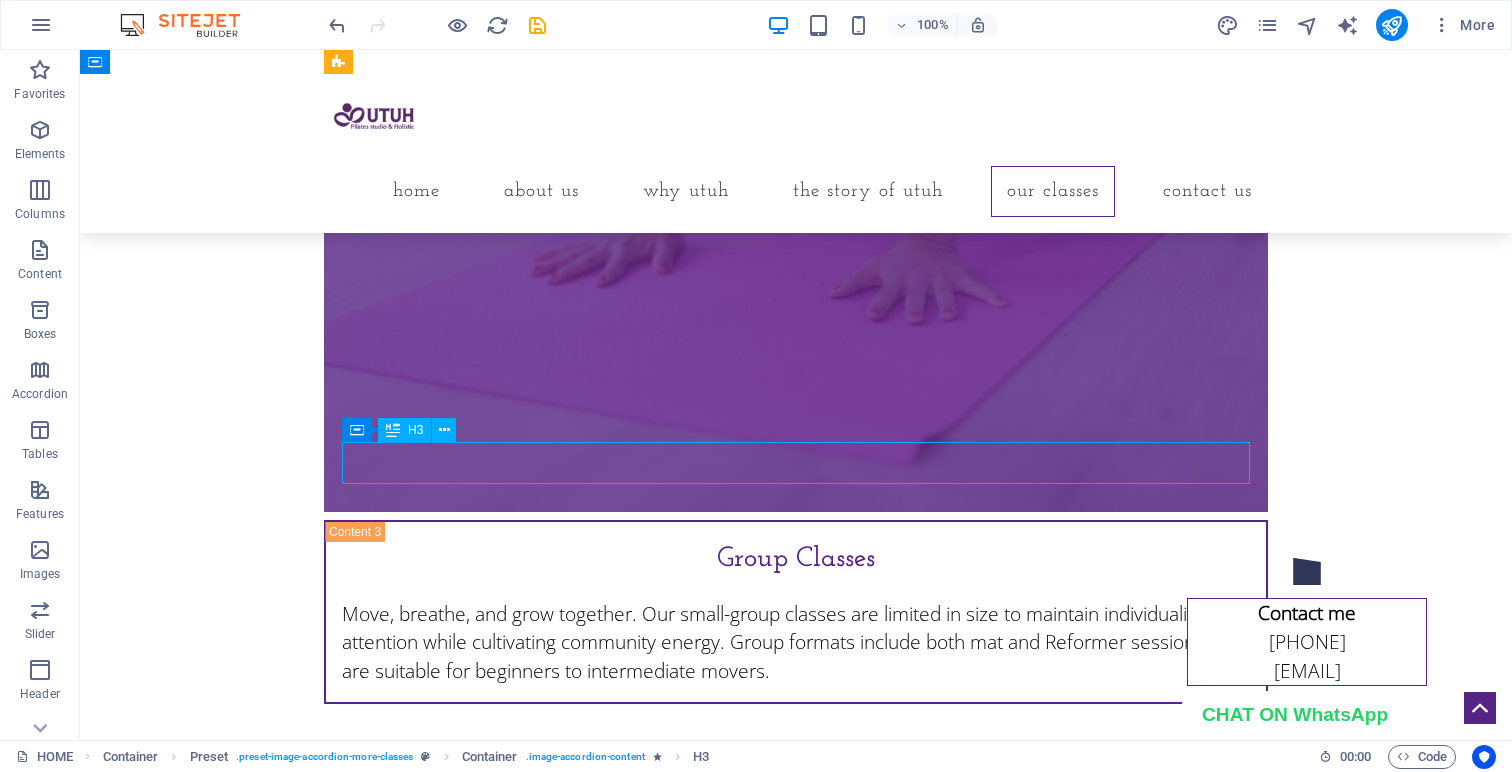 click on "Private Sessions" at bounding box center [796, -272] 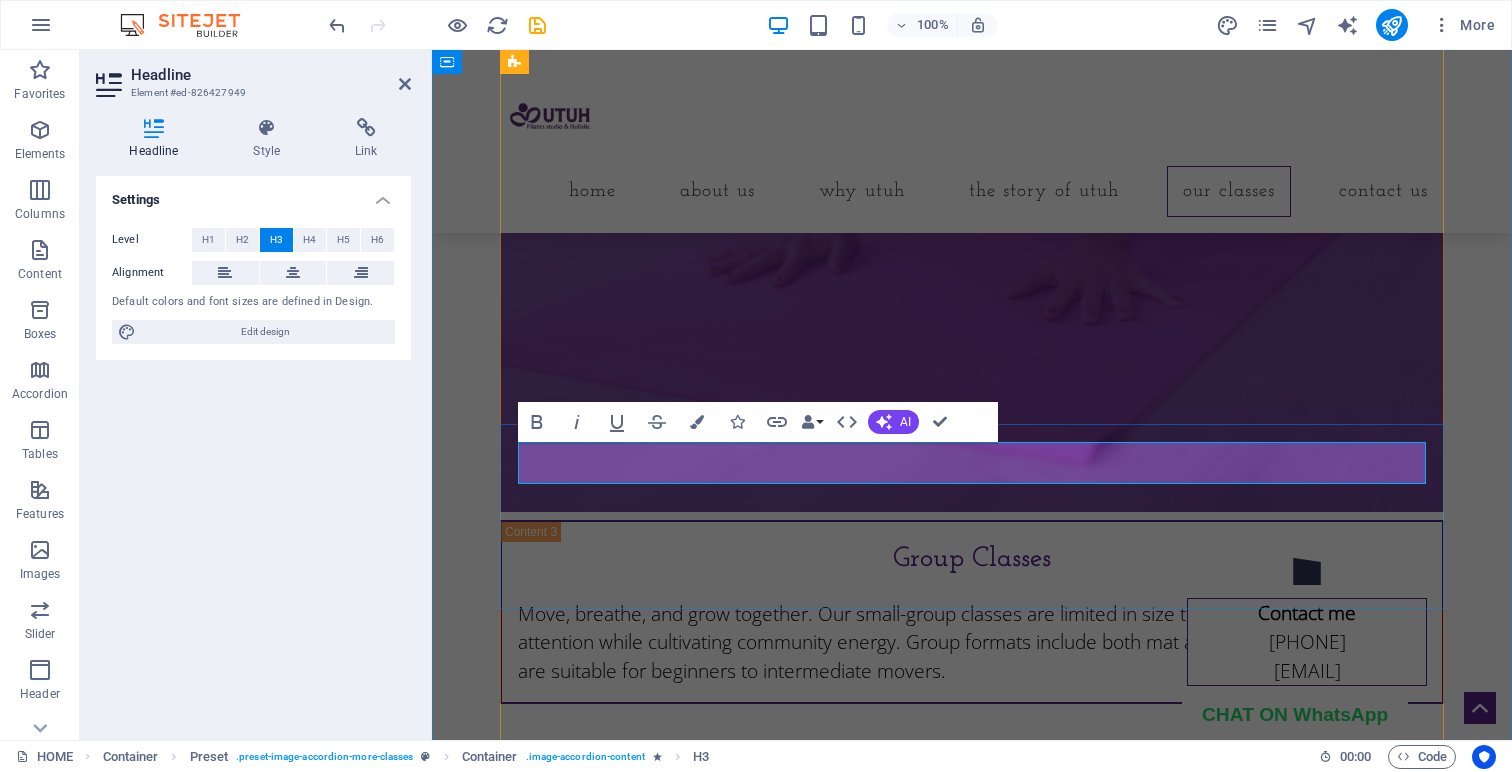 click on "Private Sessions" at bounding box center (972, -272) 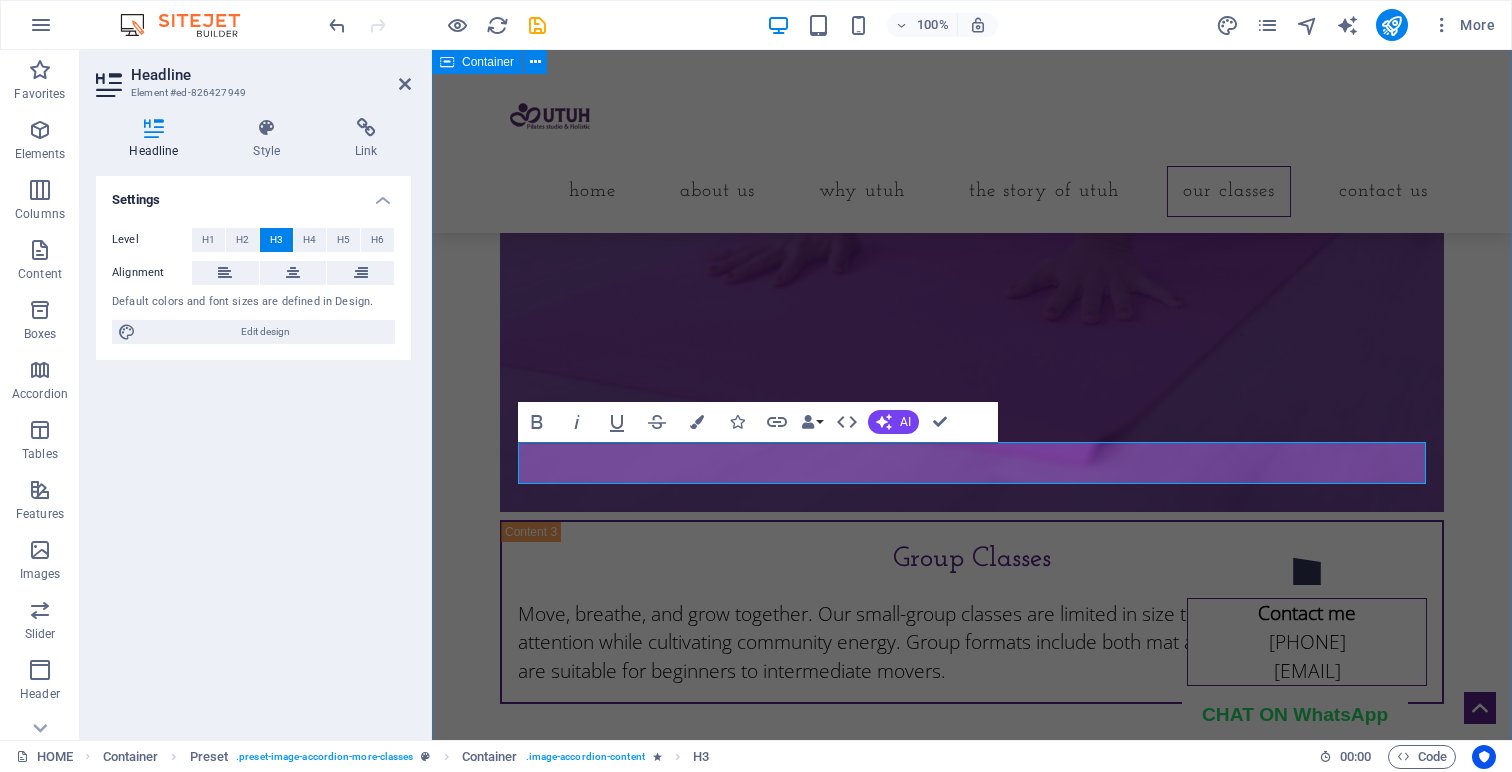 click on "More Classes Private Reformer Private Reformer A signature offering at UTUH, Reformer Pilates uses a spring-loaded carriage system to support and challenge the body. Ideal for improving strength, flexibility, posture, and core stability. Perfect for all levels, especially those wanting structured resistance with flow and control. Private All Equipment Private All Equipment 1-on-1 sessions tailored to your body, your history, and your goals. Whether you’re recovering from injury, managing emotional trauma, or seeking postural refinement, our internationally certified instructors provide personalized guidance rooted in somatic and psychological safety. Group Classes Group Classes Move, breathe, and grow together. Our small-group classes are limited in size to maintain individualized attention while cultivating community energy. Group formats include both mat and Reformer sessions, and are suitable for beginners to intermediate movers." at bounding box center (972, -571) 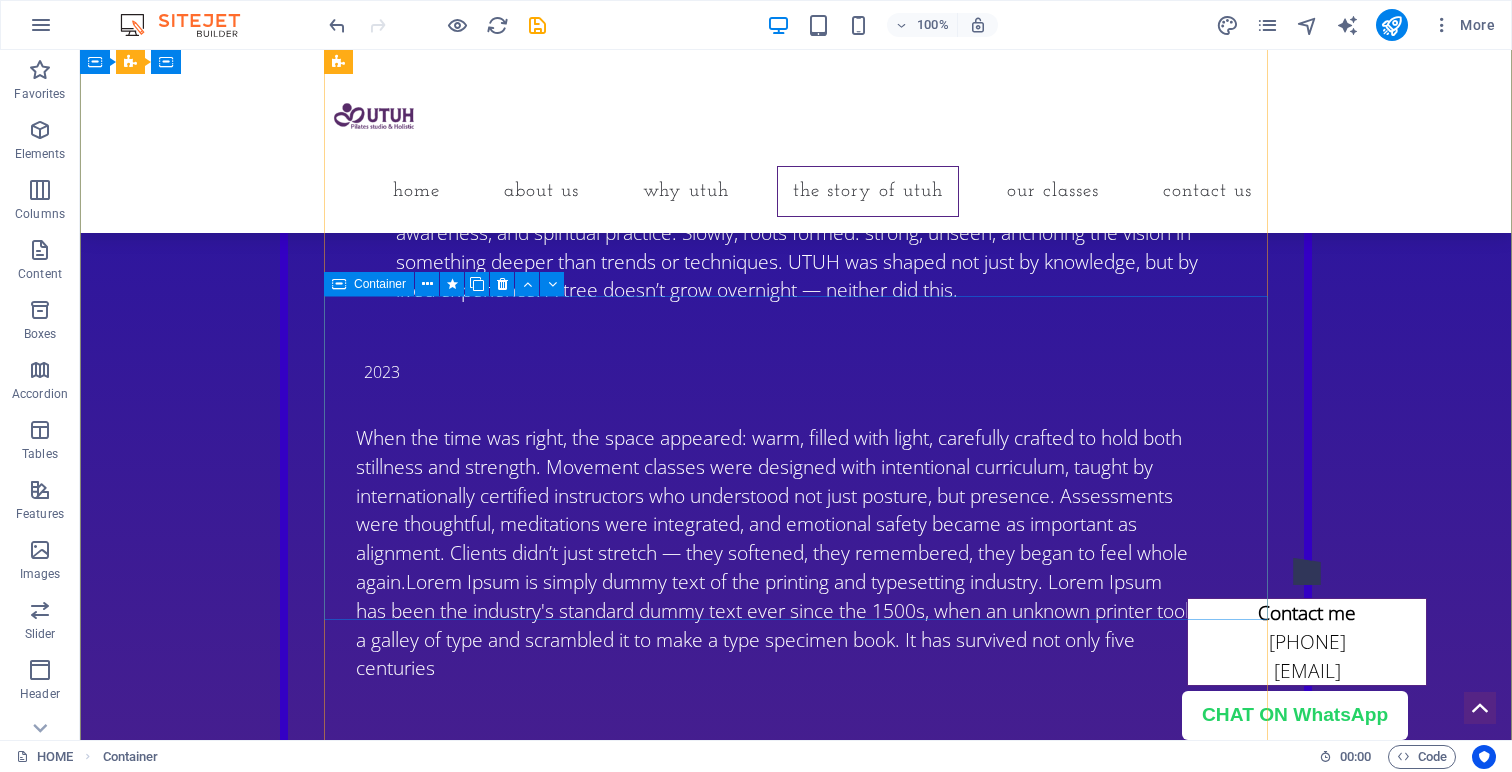 scroll, scrollTop: 3600, scrollLeft: 0, axis: vertical 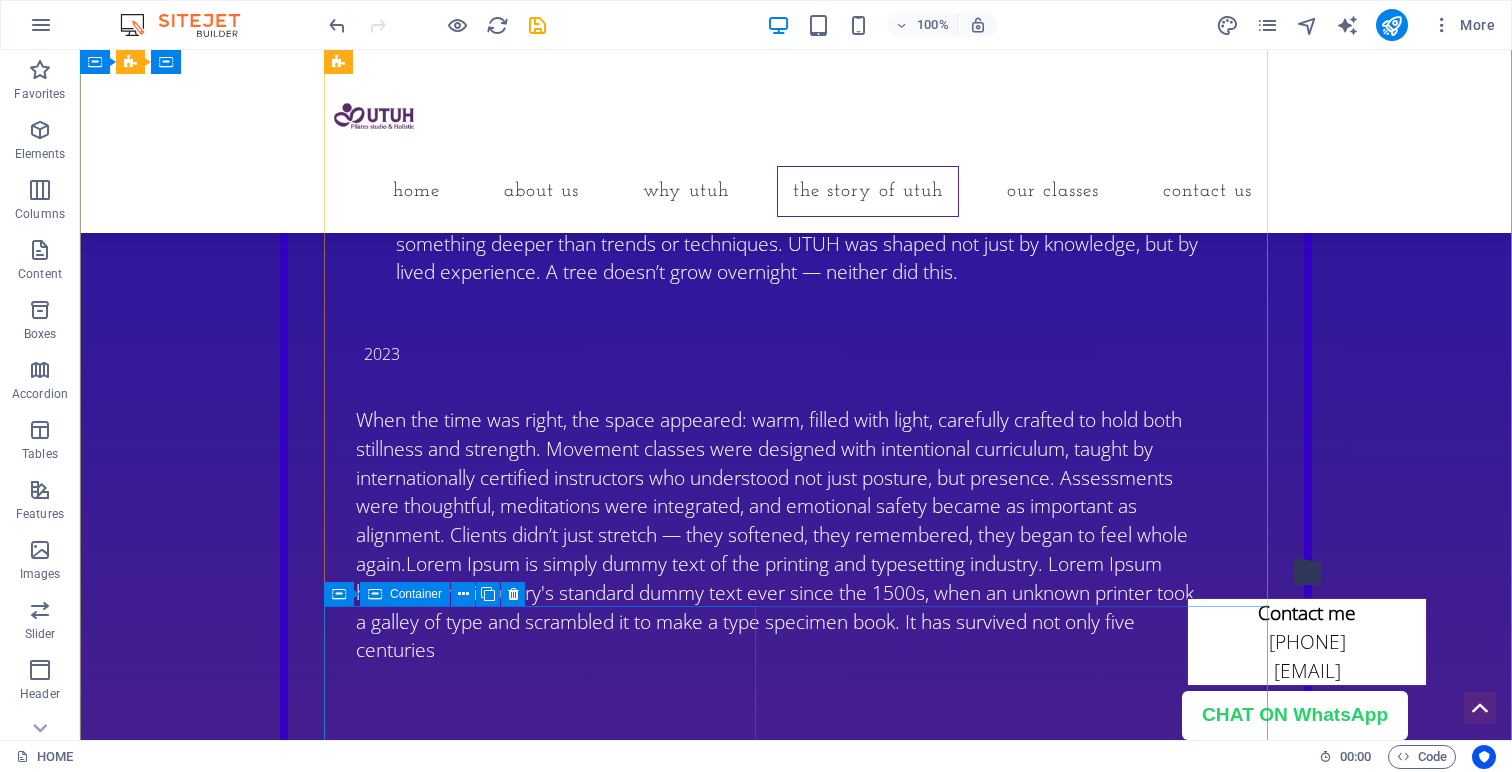 click on "When the time was right, the space appeared: warm, filled with light, carefully crafted to hold both stillness and strength. Movement classes were designed with intentional curriculum, taught by internationally certified instructors who understood not just posture, but presence. Assessments were thoughtful, meditations were integrated, and emotional safety became as important as alignment. Clients didn’t just stretch — they softened, they remembered, they began to feel whole again.Lorem Ipsum is simply dummy text of the printing and typesetting industry. Lorem Ipsum has been the industry's standard dummy text ever since the 1500s, when an unknown printer took a galley of type and scrambled it to make a type specimen book. It has survived not only five centuries" at bounding box center [776, 535] 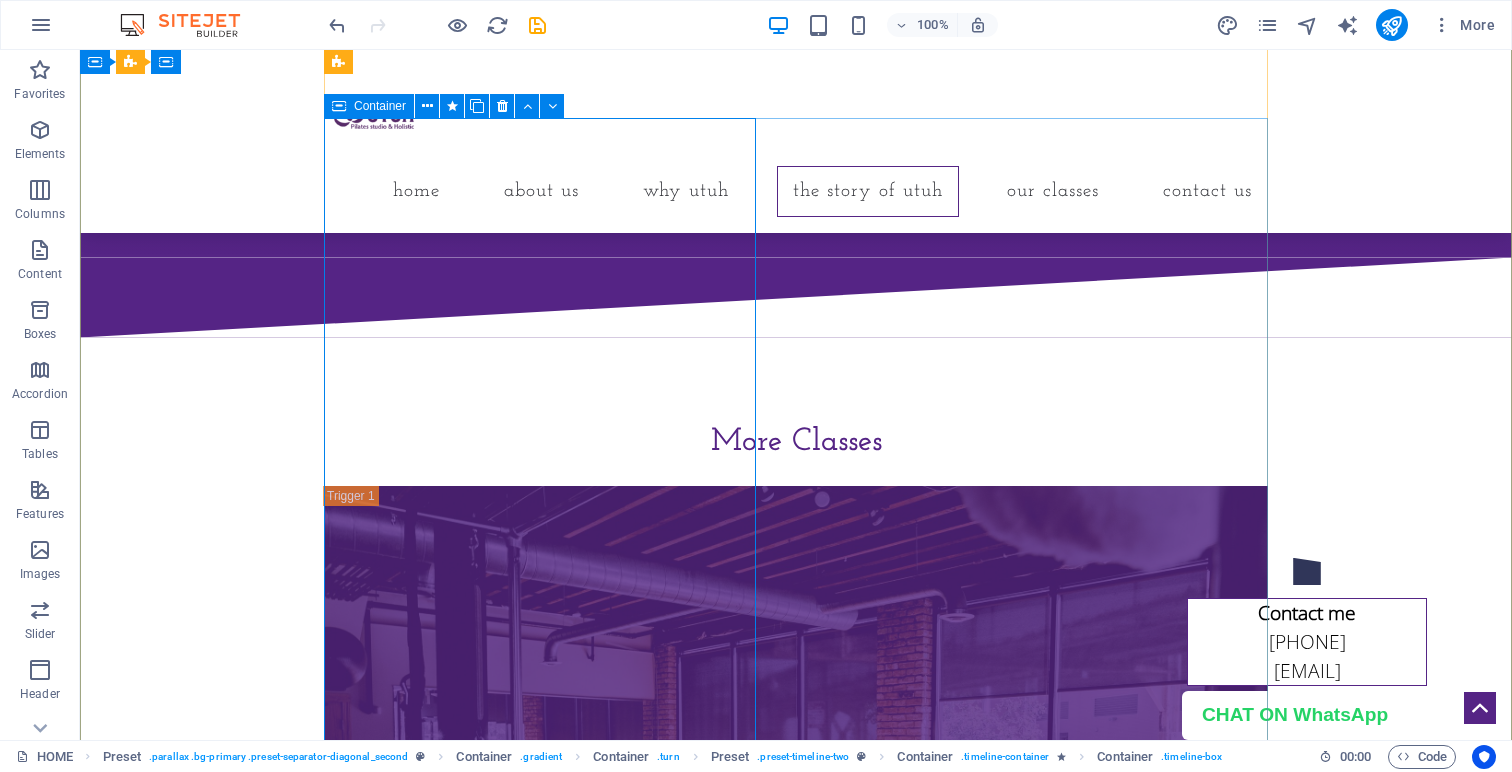 scroll, scrollTop: 4501, scrollLeft: 0, axis: vertical 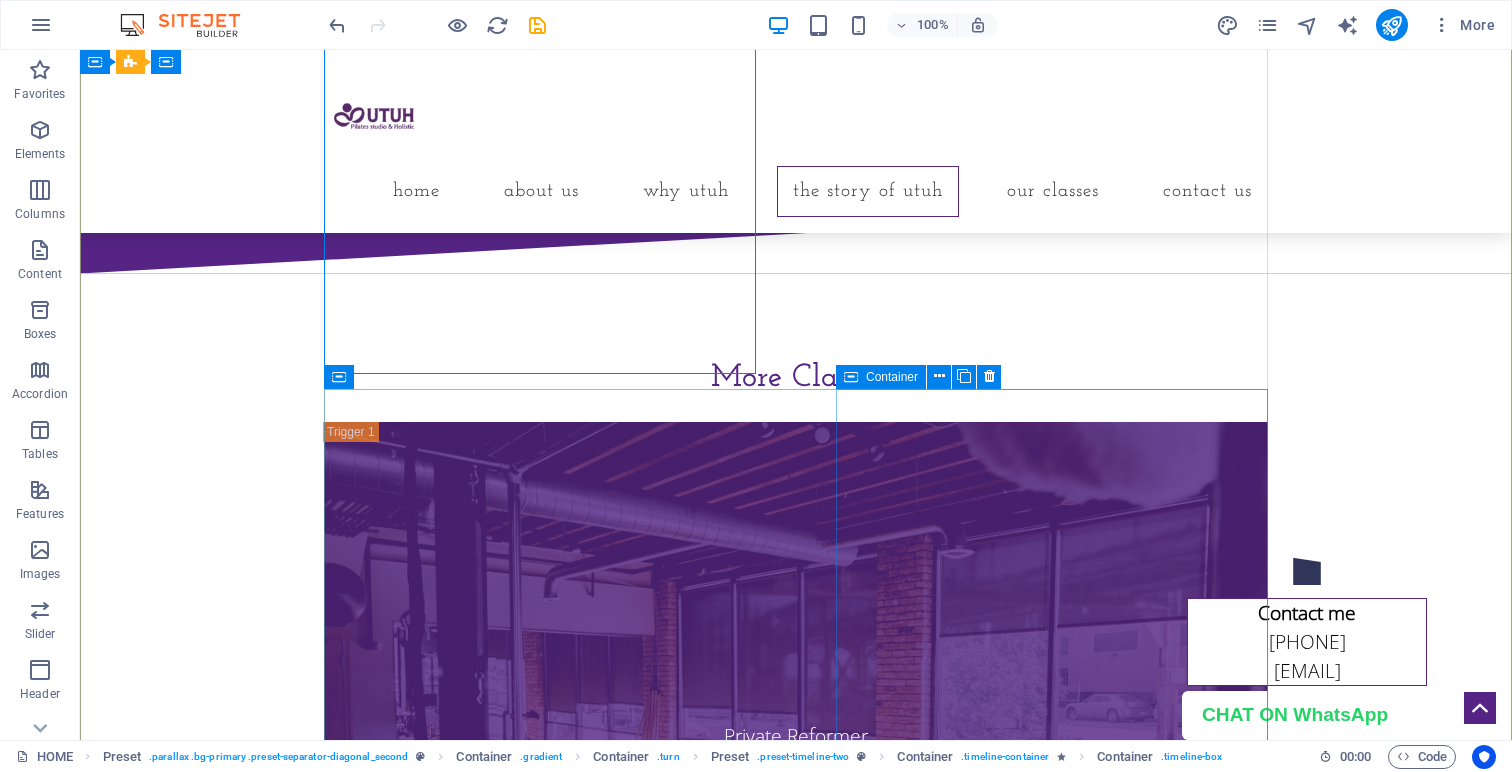 click on "Today, UTUH stands tall as a living sanctuary — rooted in compassion, growing through community, and offering a canopy of safety, growth, and self-discovery. It is more than a studio. It is a place where body, mind, and soul are invited to heal together. And like any true tree, UTUH continues to offer shade, breath, and belonging to all who come near." at bounding box center (816, -60) 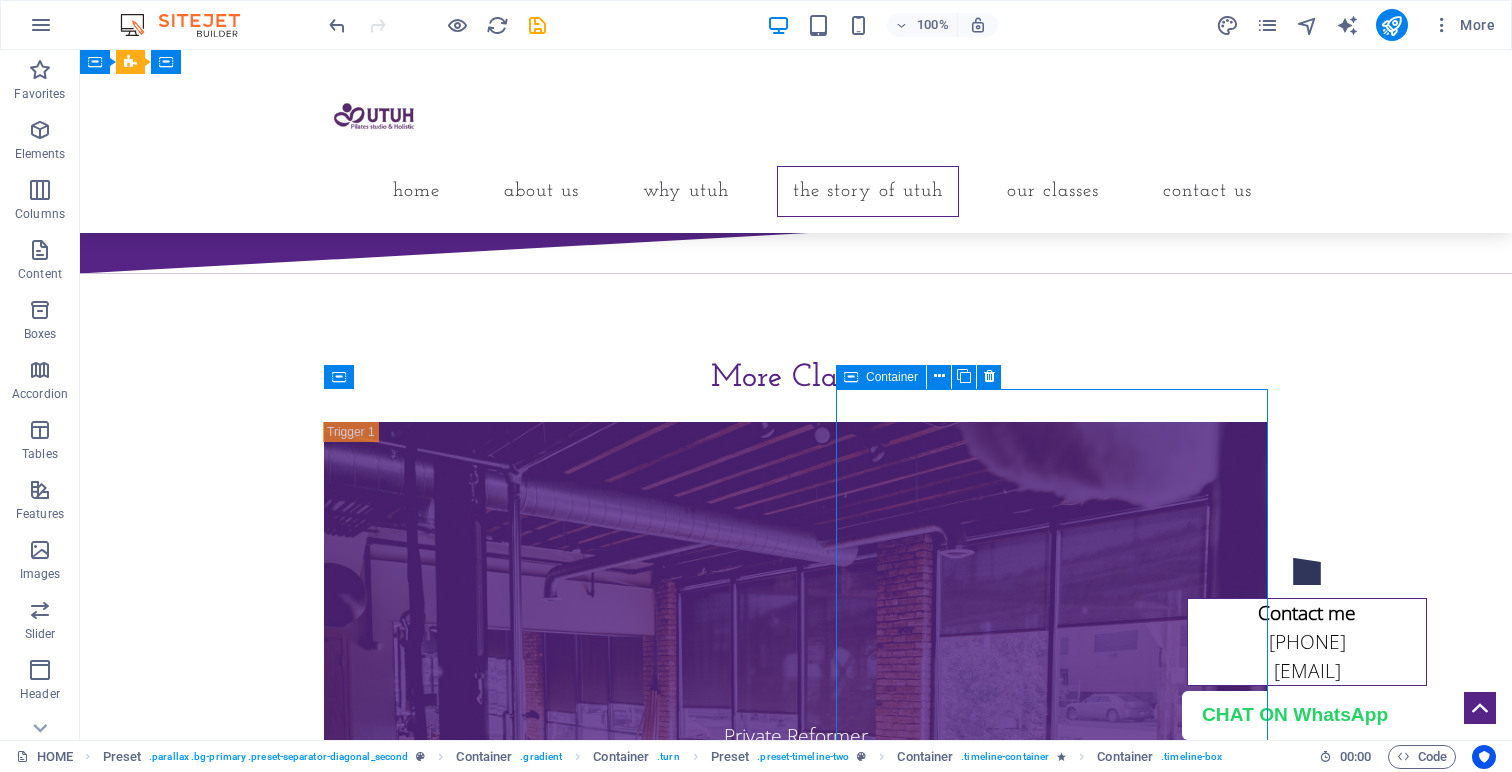 click on "Today, UTUH stands tall as a living sanctuary — rooted in compassion, growing through community, and offering a canopy of safety, growth, and self-discovery. It is more than a studio. It is a place where body, mind, and soul are invited to heal together. And like any true tree, UTUH continues to offer shade, breath, and belonging to all who come near." at bounding box center (816, -60) 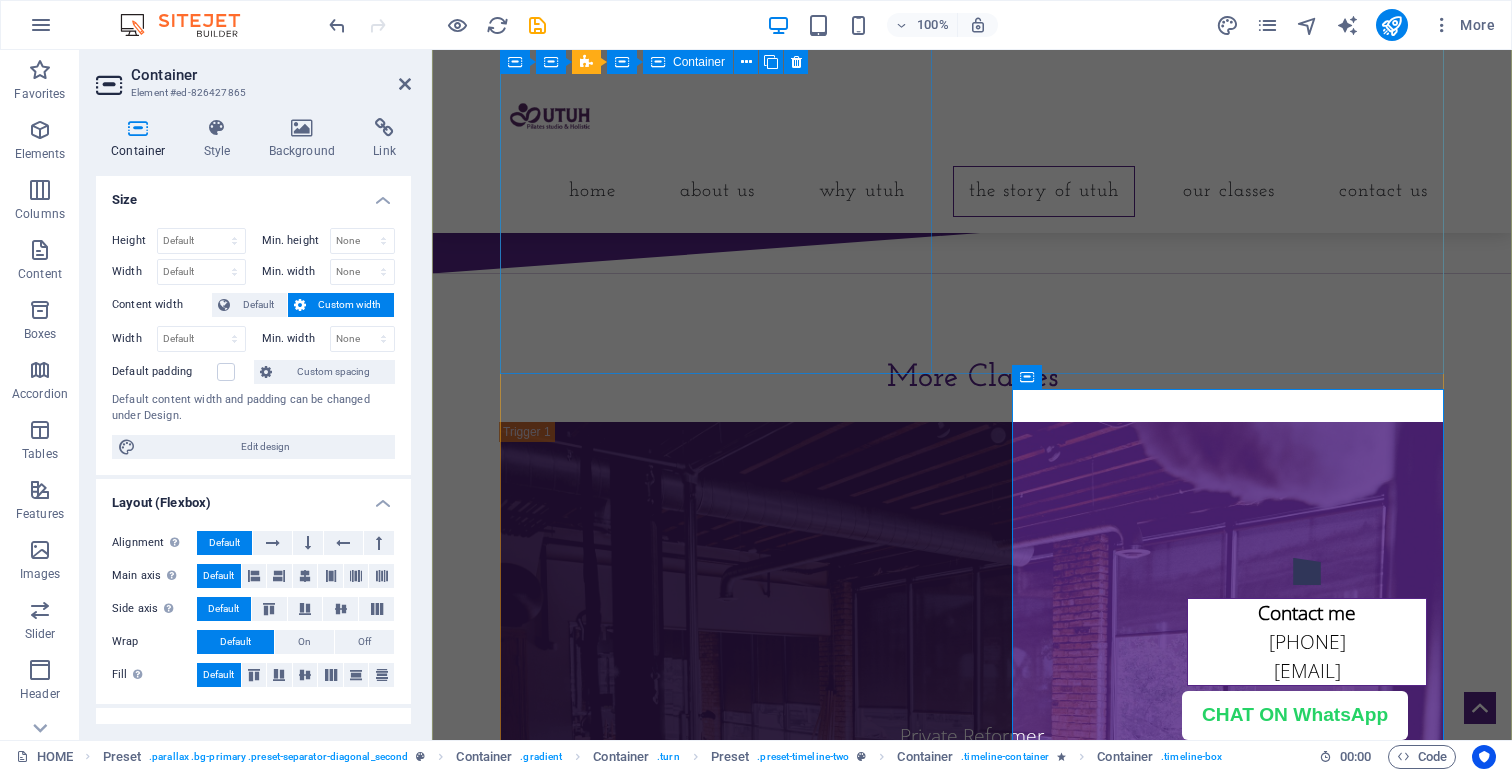 click on "When the time was right, the space appeared: warm, filled with light, carefully crafted to hold both stillness and strength. Movement classes were designed with intentional curriculum, taught by internationally certified instructors who understood not just posture, but presence. Assessments were thoughtful, meditations were integrated, and emotional safety became as important as alignment. Clients didn’t just stretch — they softened, they remembered, they began to feel whole again.Lorem Ipsum is simply dummy text of the printing and typesetting industry. Lorem Ipsum has been the industry's standard dummy text ever since the 1500s, when an unknown printer took a galley of type and scrambled it to make a type specimen book. It has survived not only five centuries" at bounding box center (952, -366) 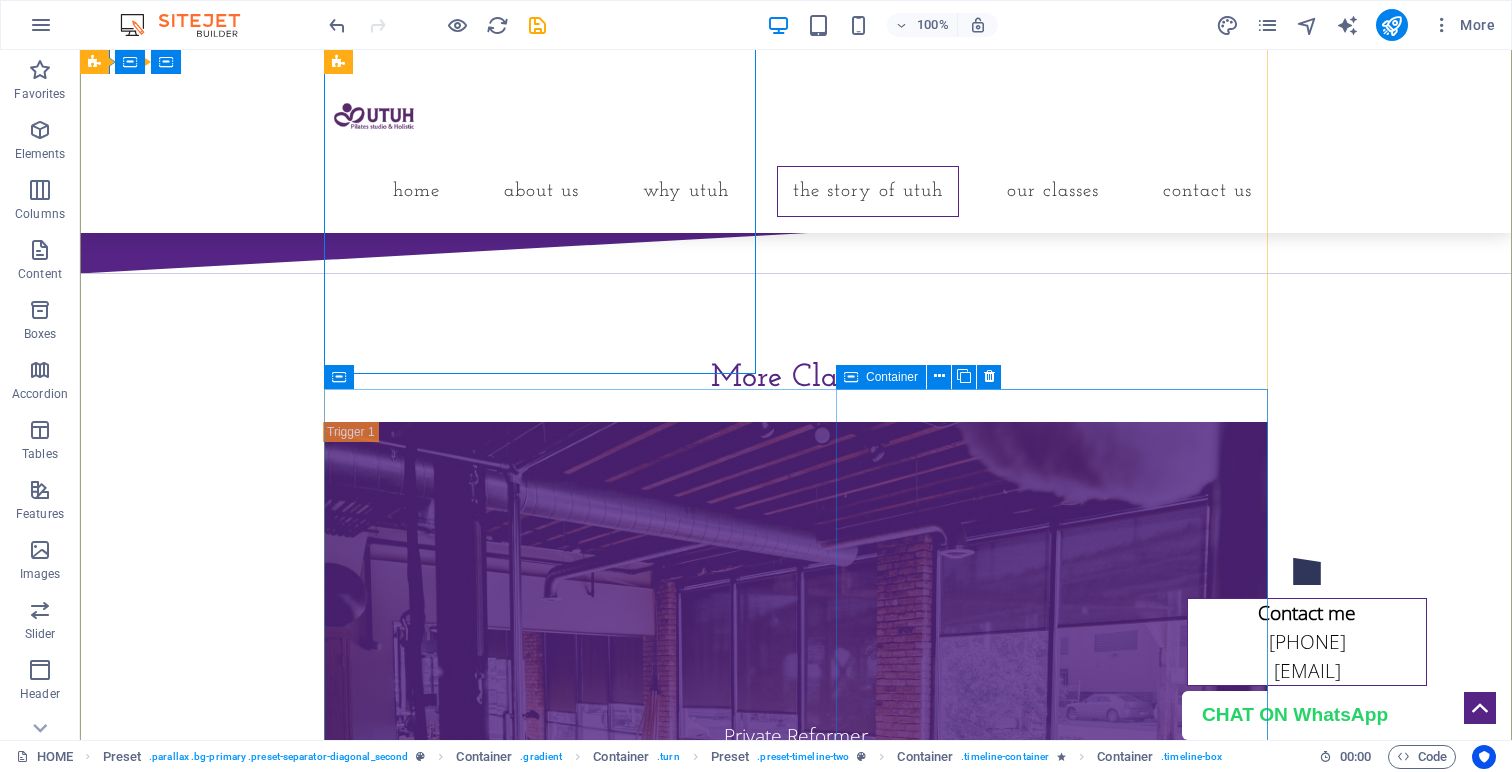 click on "Today, UTUH stands tall as a living sanctuary — rooted in compassion, growing through community, and offering a canopy of safety, growth, and self-discovery. It is more than a studio. It is a place where body, mind, and soul are invited to heal together. And like any true tree, UTUH continues to offer shade, breath, and belonging to all who come near." at bounding box center (816, -60) 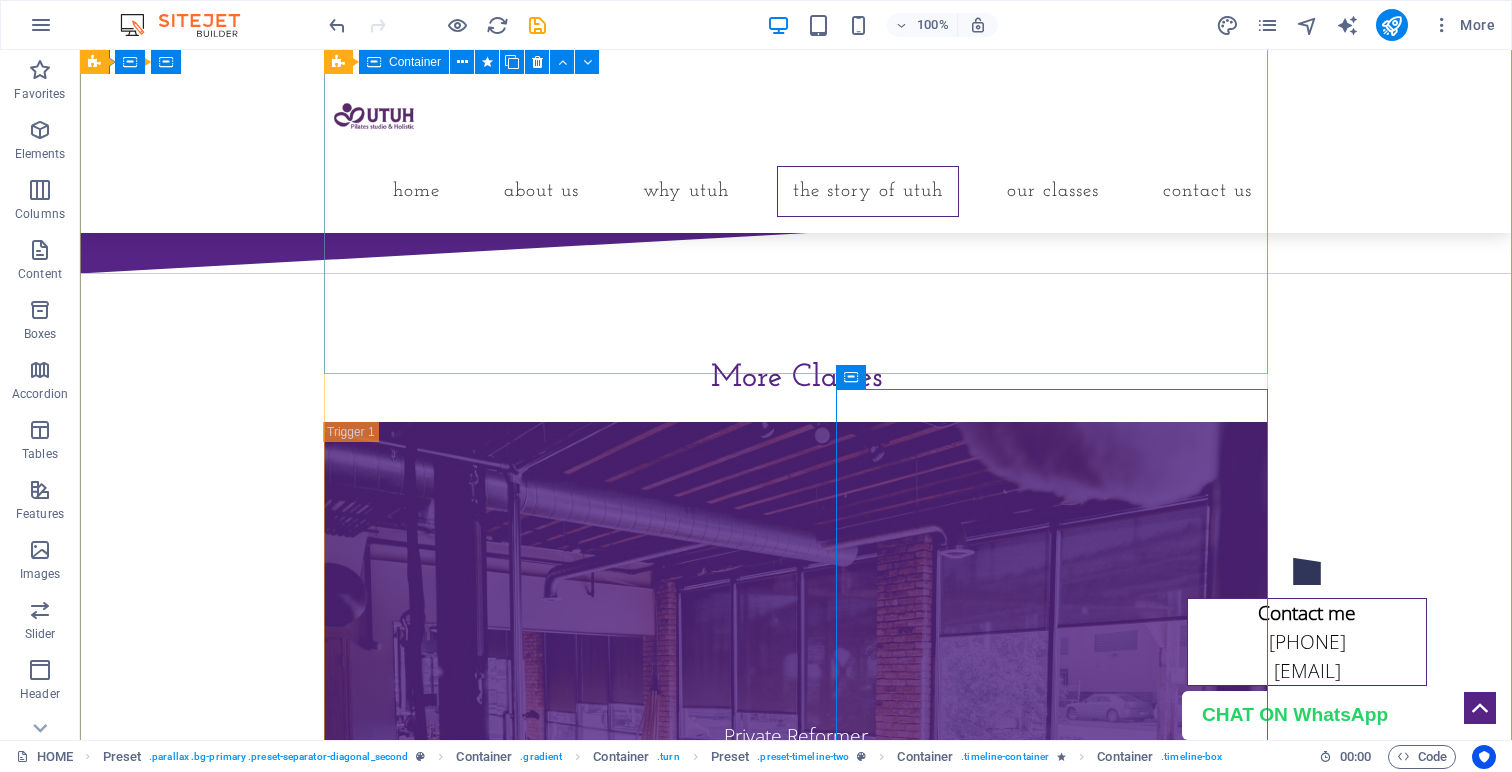 click on "2023 When the time was right, the space appeared: warm, filled with light, carefully crafted to hold both stillness and strength. Movement classes were designed with intentional curriculum, taught by internationally certified instructors who understood not just posture, but presence. Assessments were thoughtful, meditations were integrated, and emotional safety became as important as alignment. Clients didn’t just stretch — they softened, they remembered, they began to feel whole again.Lorem Ipsum is simply dummy text of the printing and typesetting industry. Lorem Ipsum has been the industry's standard dummy text ever since the 1500s, when an unknown printer took a galley of type and scrambled it to make a type specimen book. It has survived not only five centuries" at bounding box center (796, -386) 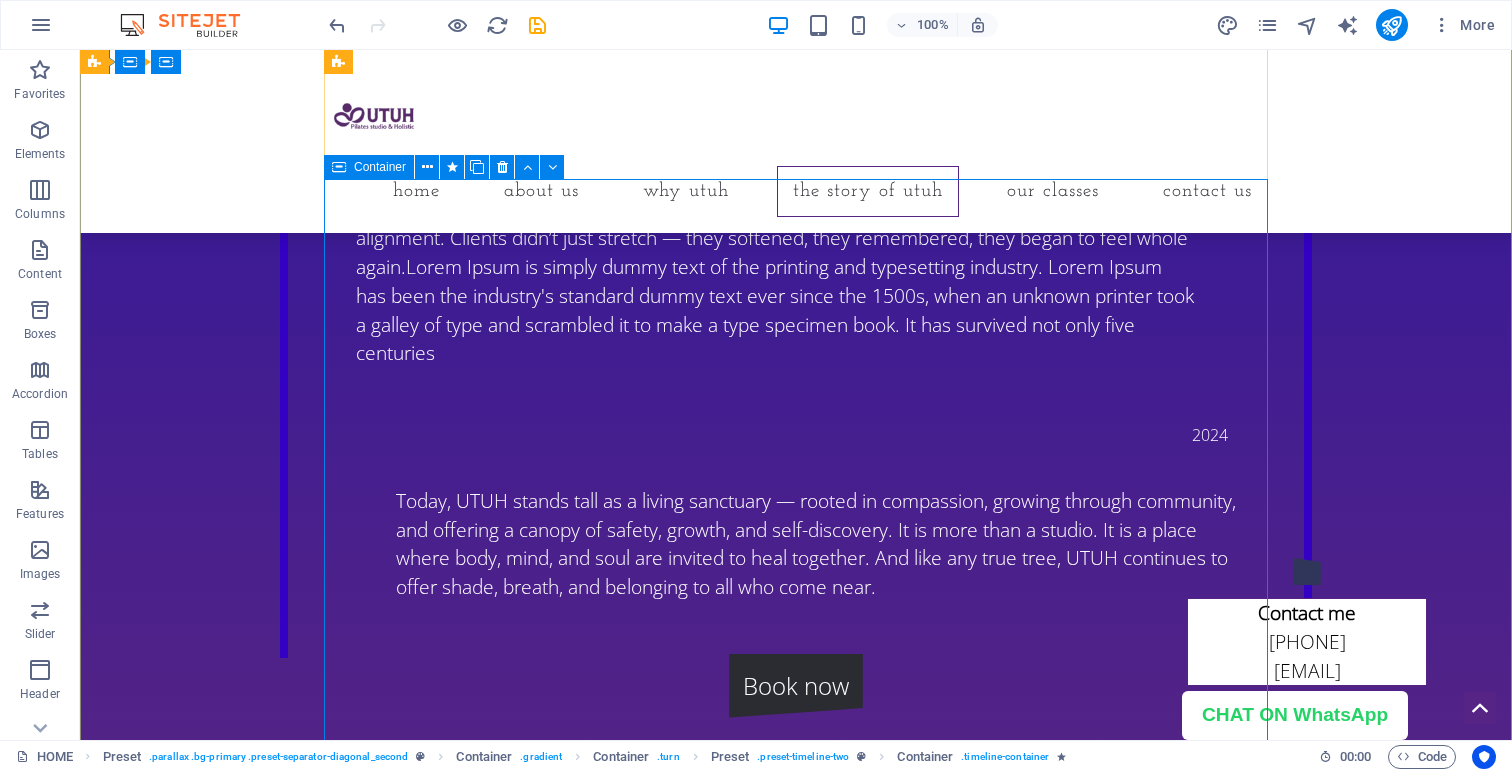 scroll, scrollTop: 3797, scrollLeft: 0, axis: vertical 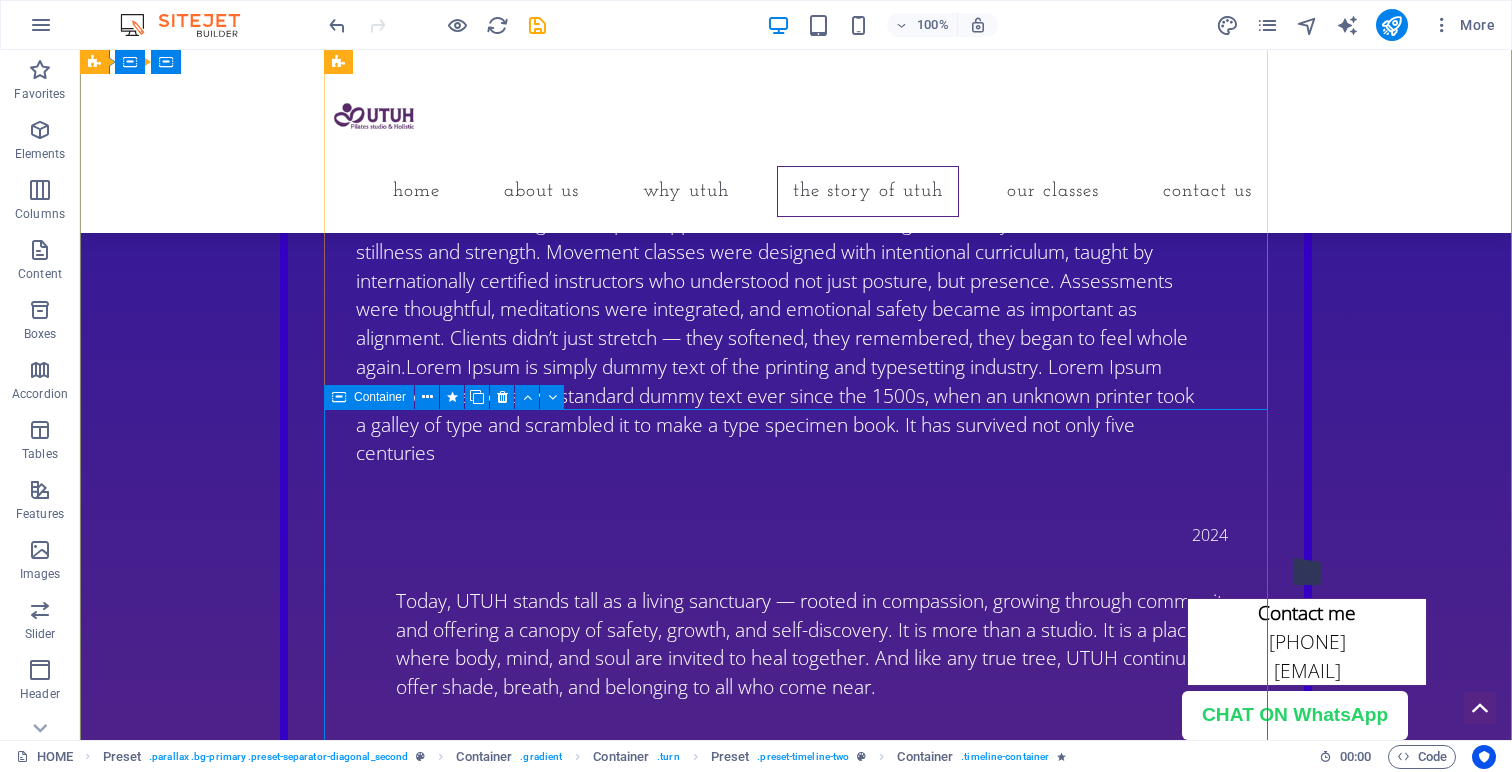 click on "2023 When the time was right, the space appeared: warm, filled with light, carefully crafted to hold both stillness and strength. Movement classes were designed with intentional curriculum, taught by internationally certified instructors who understood not just posture, but presence. Assessments were thoughtful, meditations were integrated, and emotional safety became as important as alignment. Clients didn’t just stretch — they softened, they remembered, they began to feel whole again.Lorem Ipsum is simply dummy text of the printing and typesetting industry. Lorem Ipsum has been the industry's standard dummy text ever since the 1500s, when an unknown printer took a galley of type and scrambled it to make a type specimen book. It has survived not only five centuries" at bounding box center (796, 318) 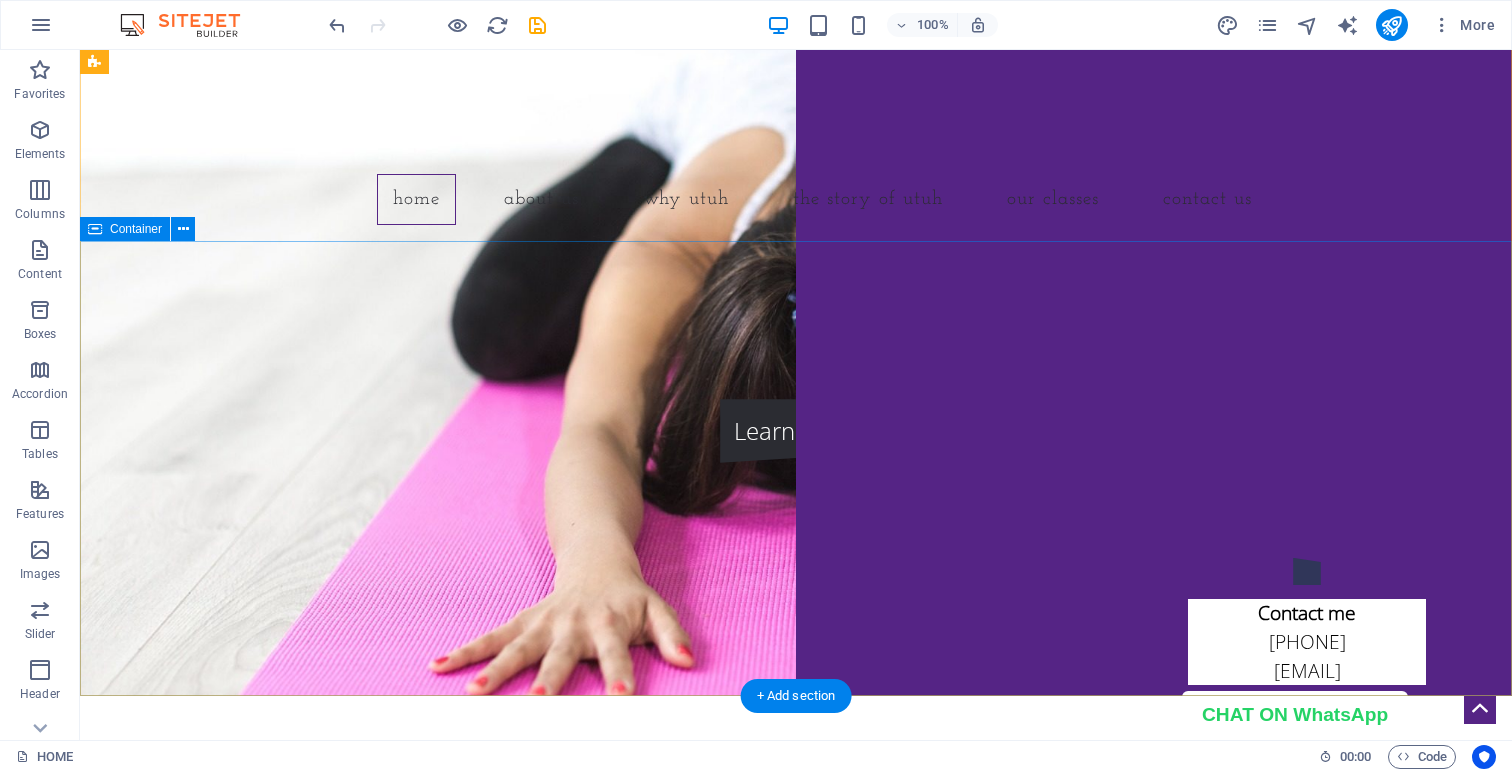 scroll, scrollTop: 46, scrollLeft: 0, axis: vertical 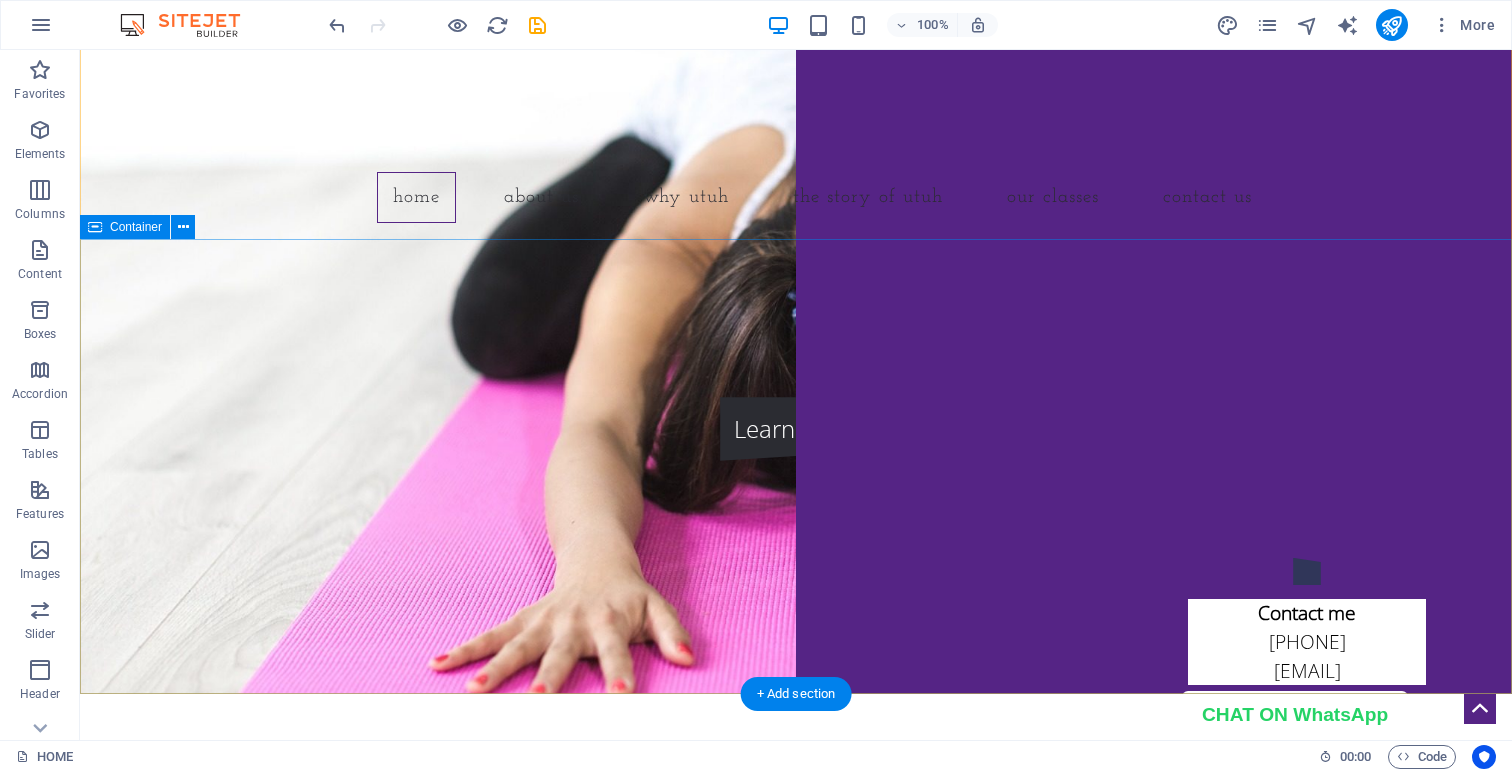 click on "UTUH STUDIO Learn more" at bounding box center [796, 390] 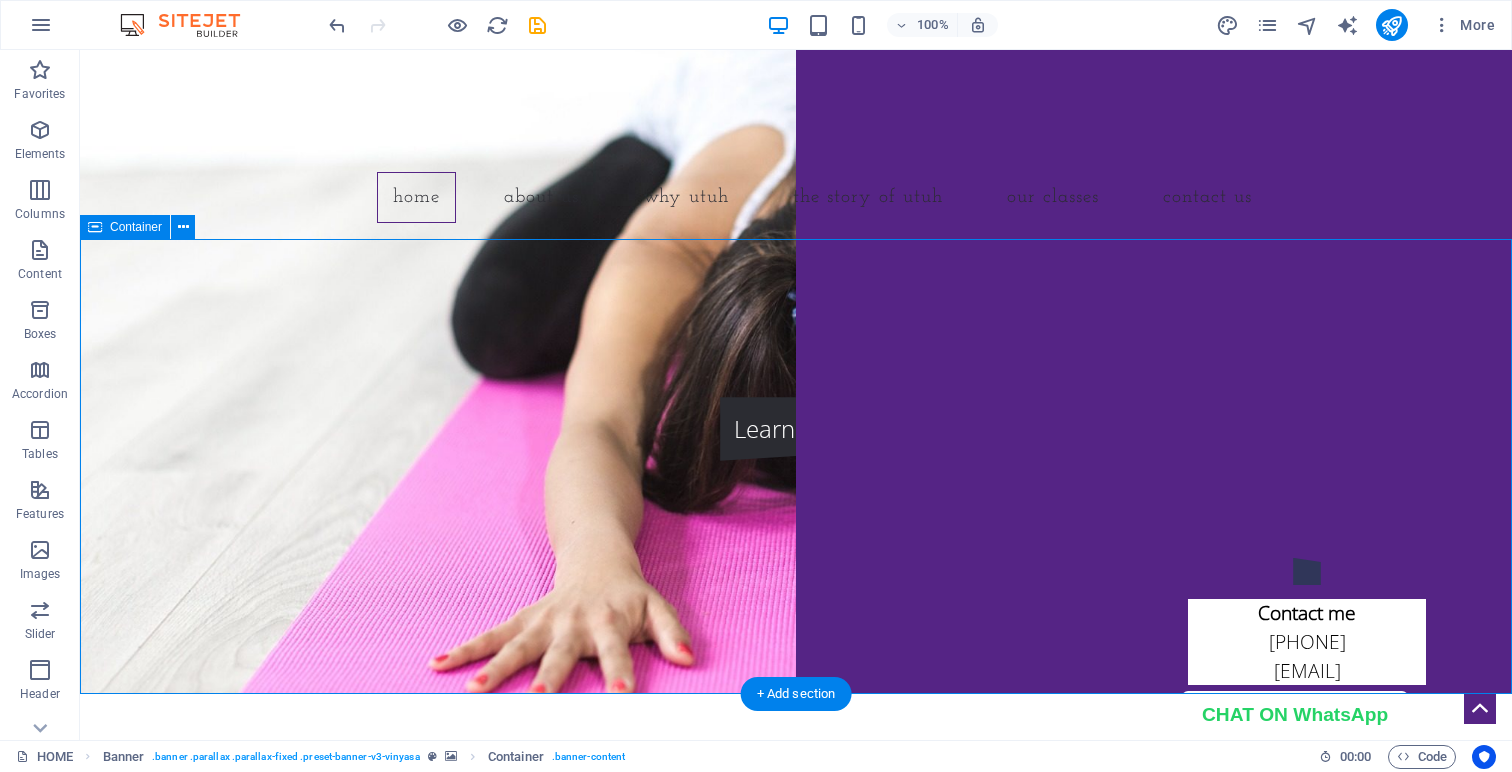 click on "UTUH STUDIO Learn more" at bounding box center [796, 390] 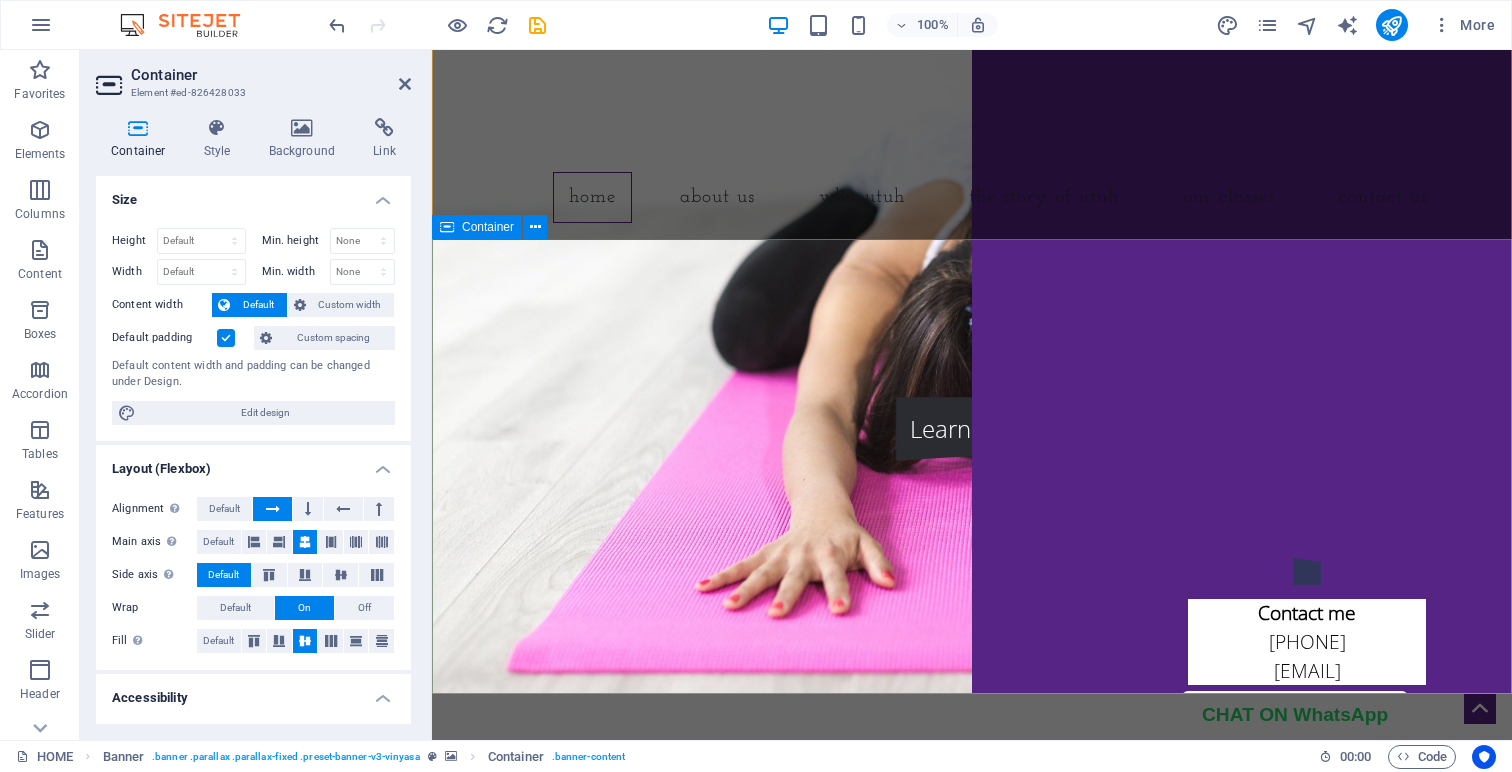 click on "UTUH STUDIO Learn more" at bounding box center (972, 390) 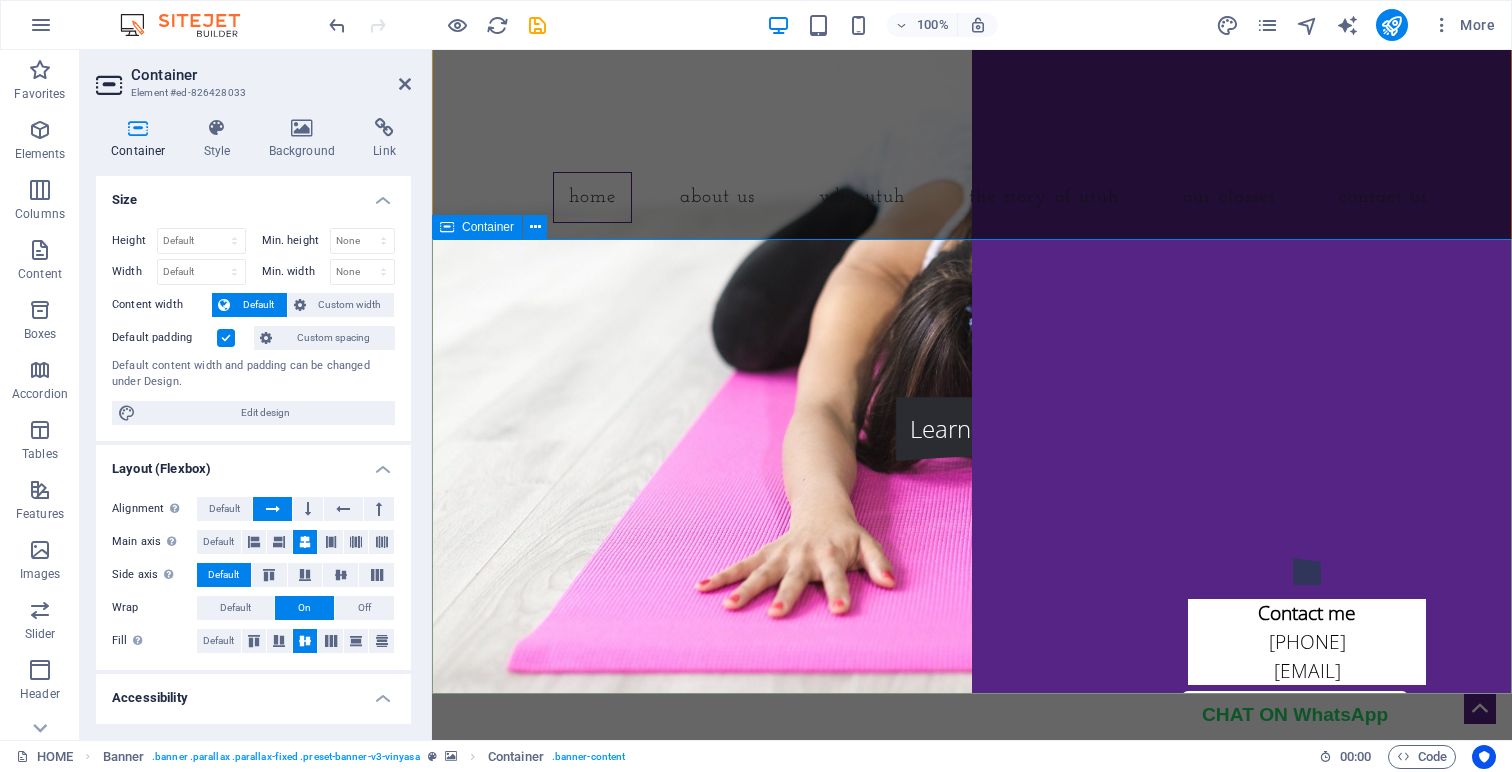 click on "UTUH STUDIO Learn more" at bounding box center (972, 390) 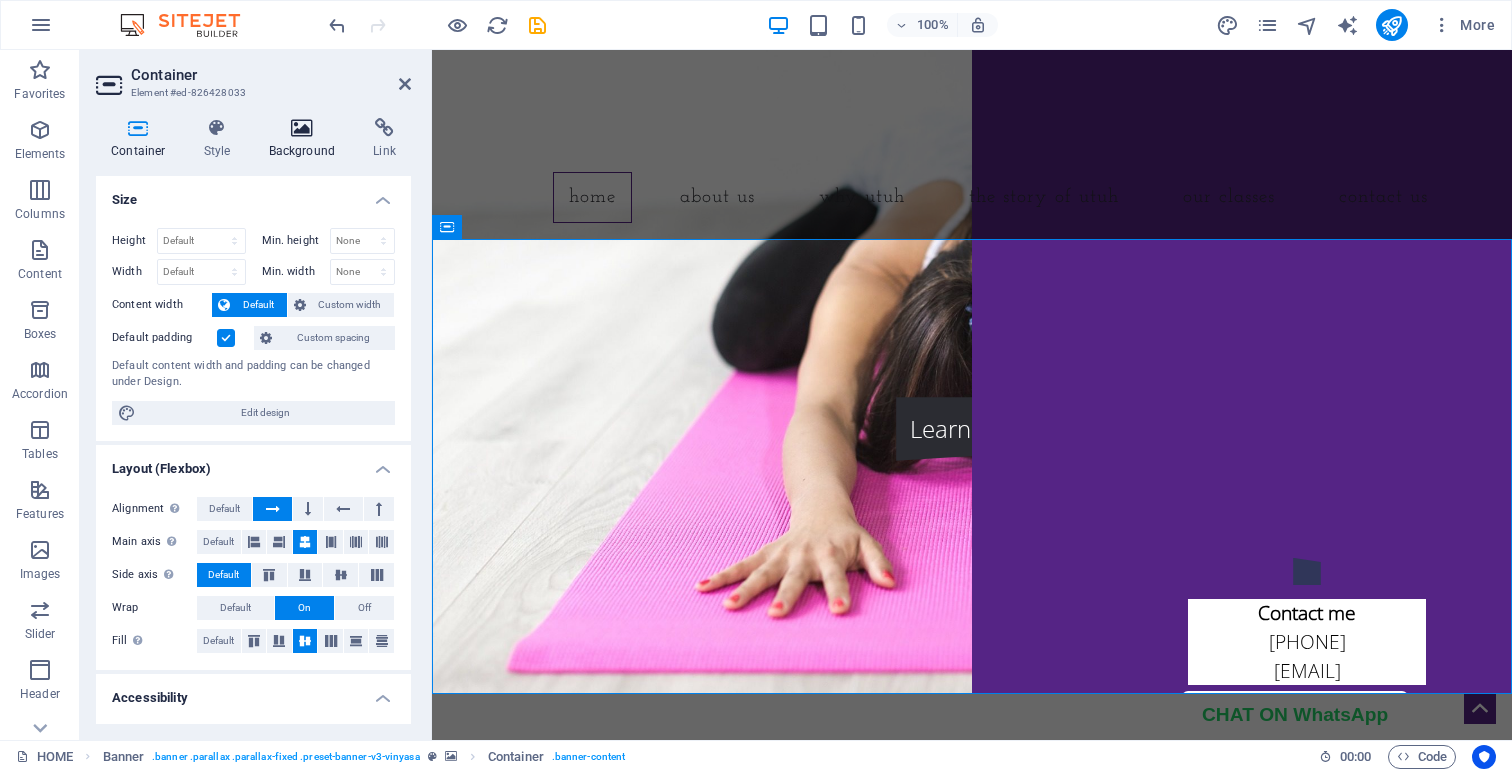 click on "Background" at bounding box center (306, 139) 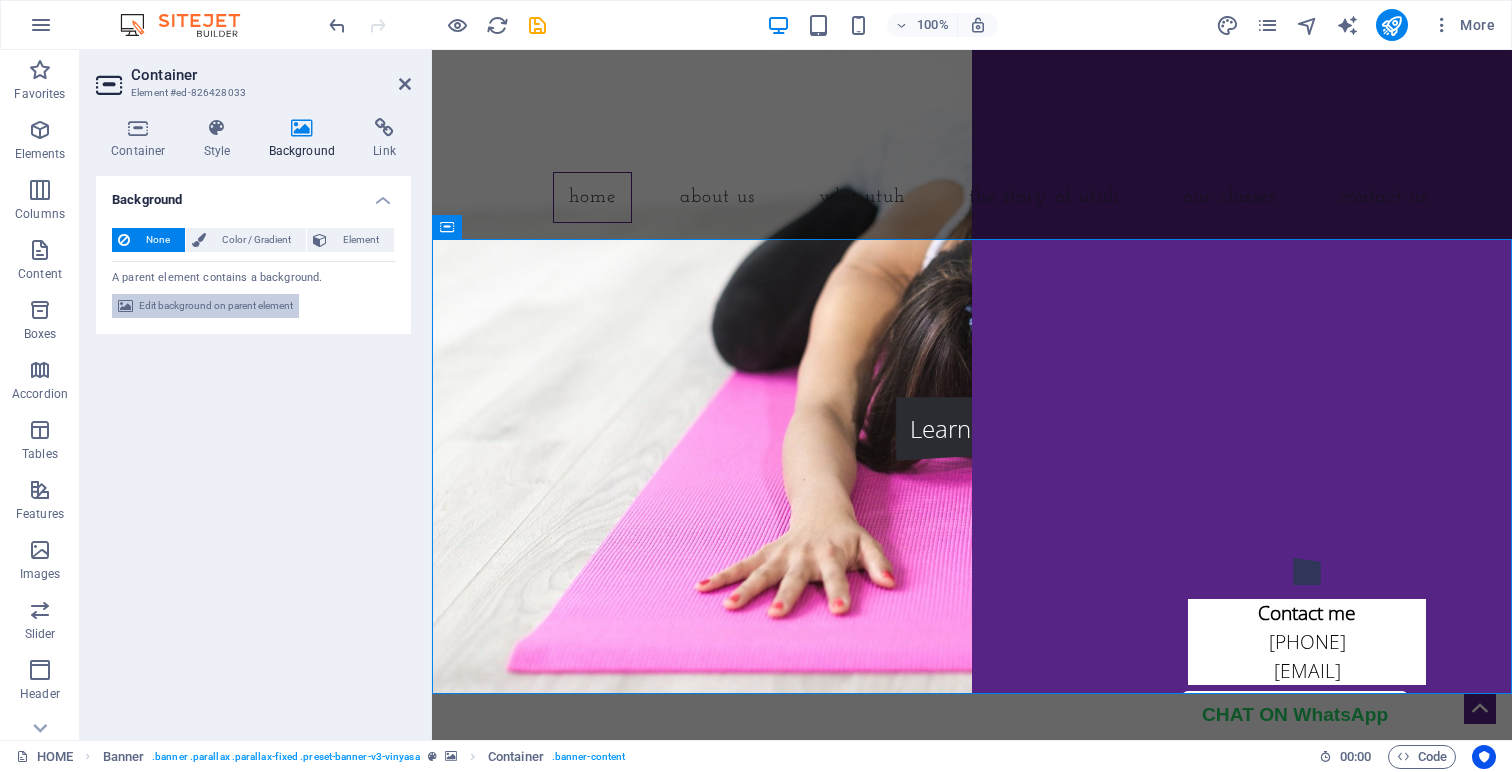 click on "Edit background on parent element" at bounding box center (216, 306) 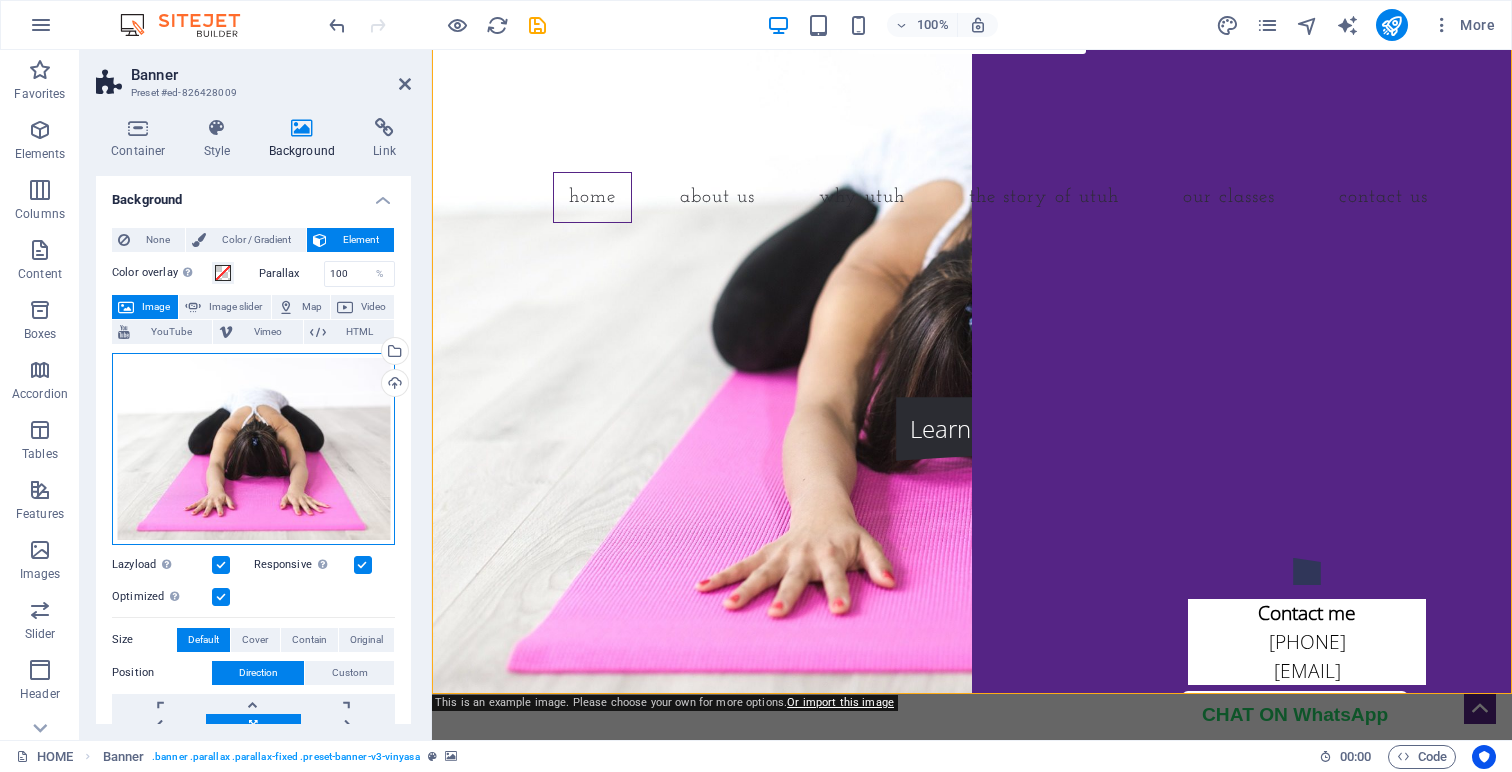 click on "Drag files here, click to choose files or select files from Files or our free stock photos & videos" at bounding box center [253, 449] 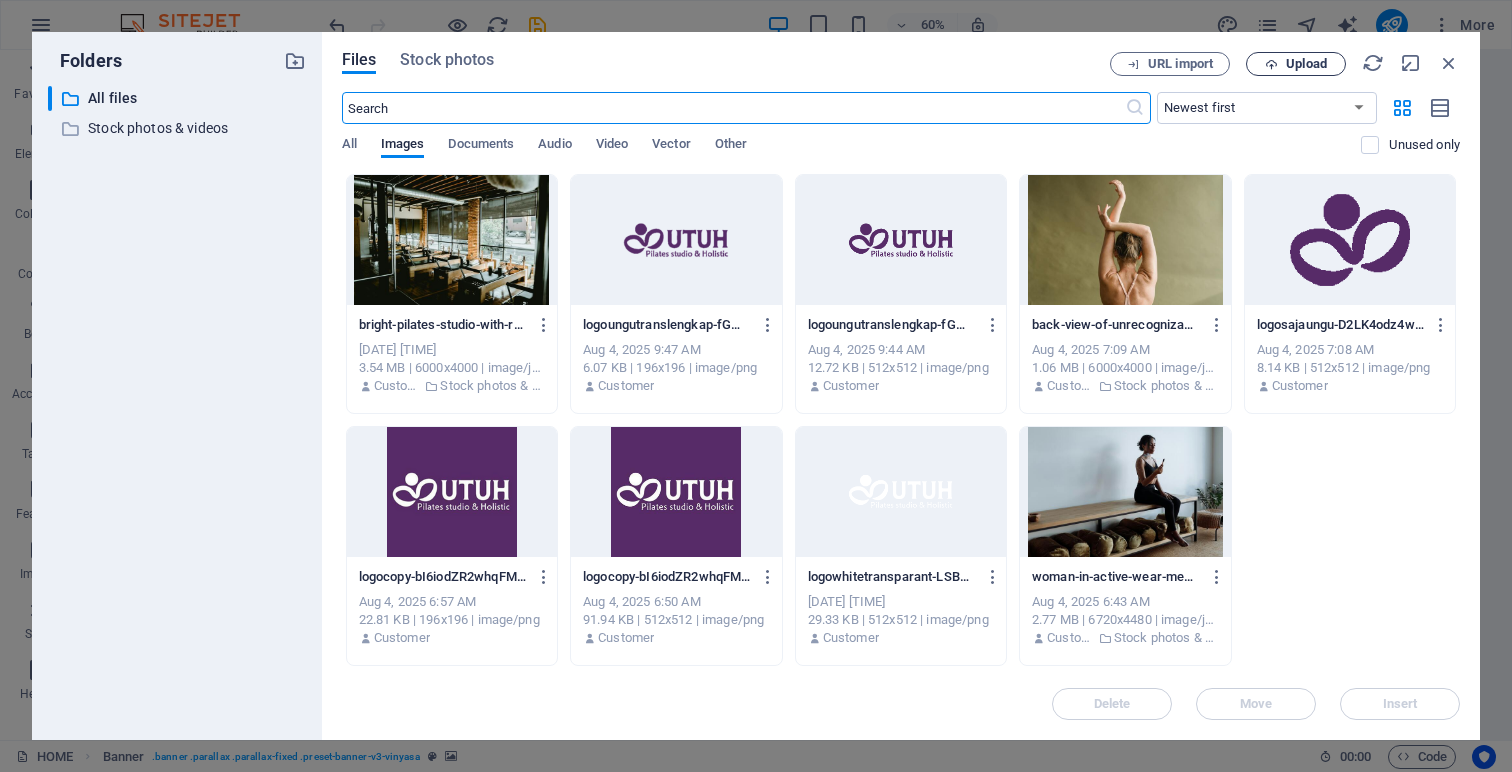 click on "Upload" at bounding box center (1306, 64) 